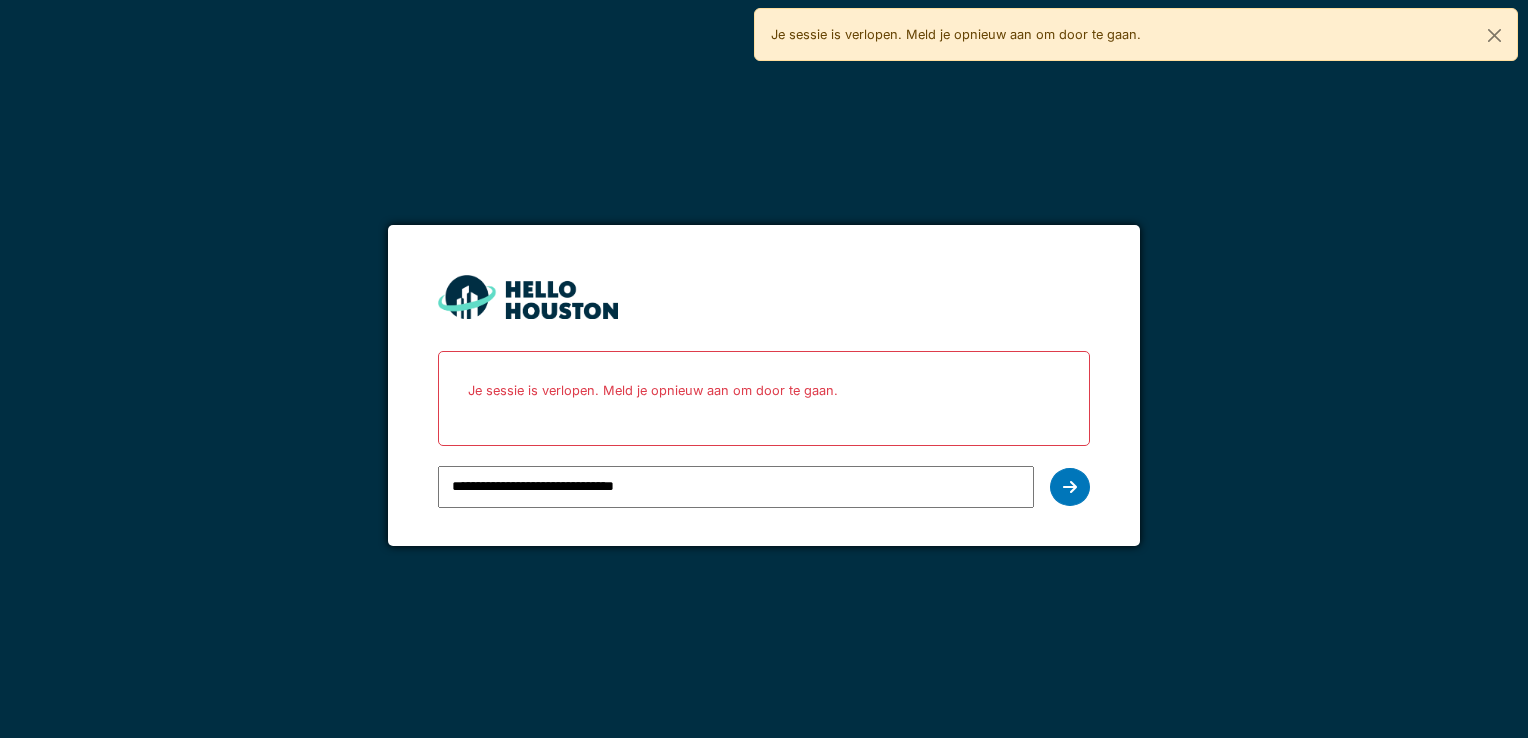 scroll, scrollTop: 0, scrollLeft: 0, axis: both 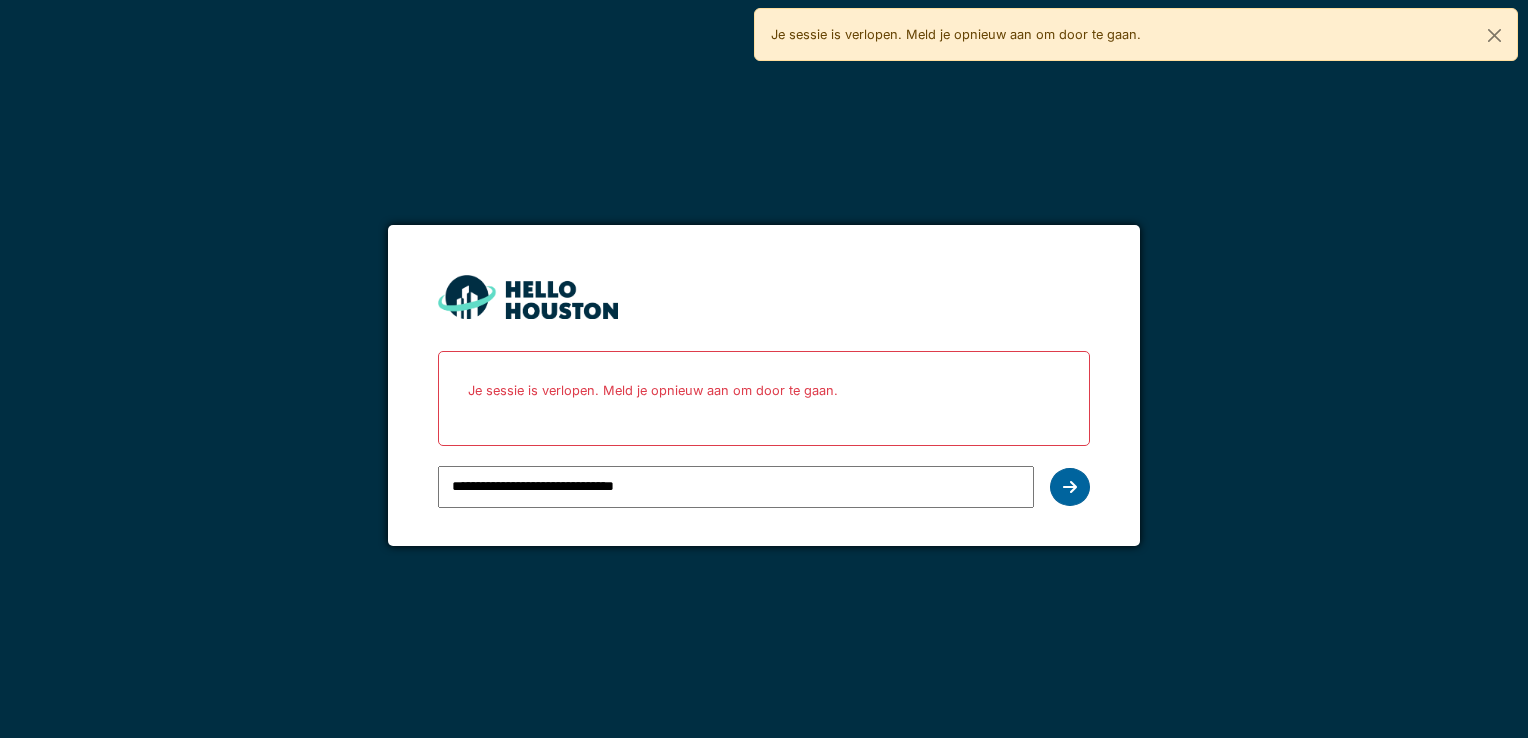 click at bounding box center (1070, 487) 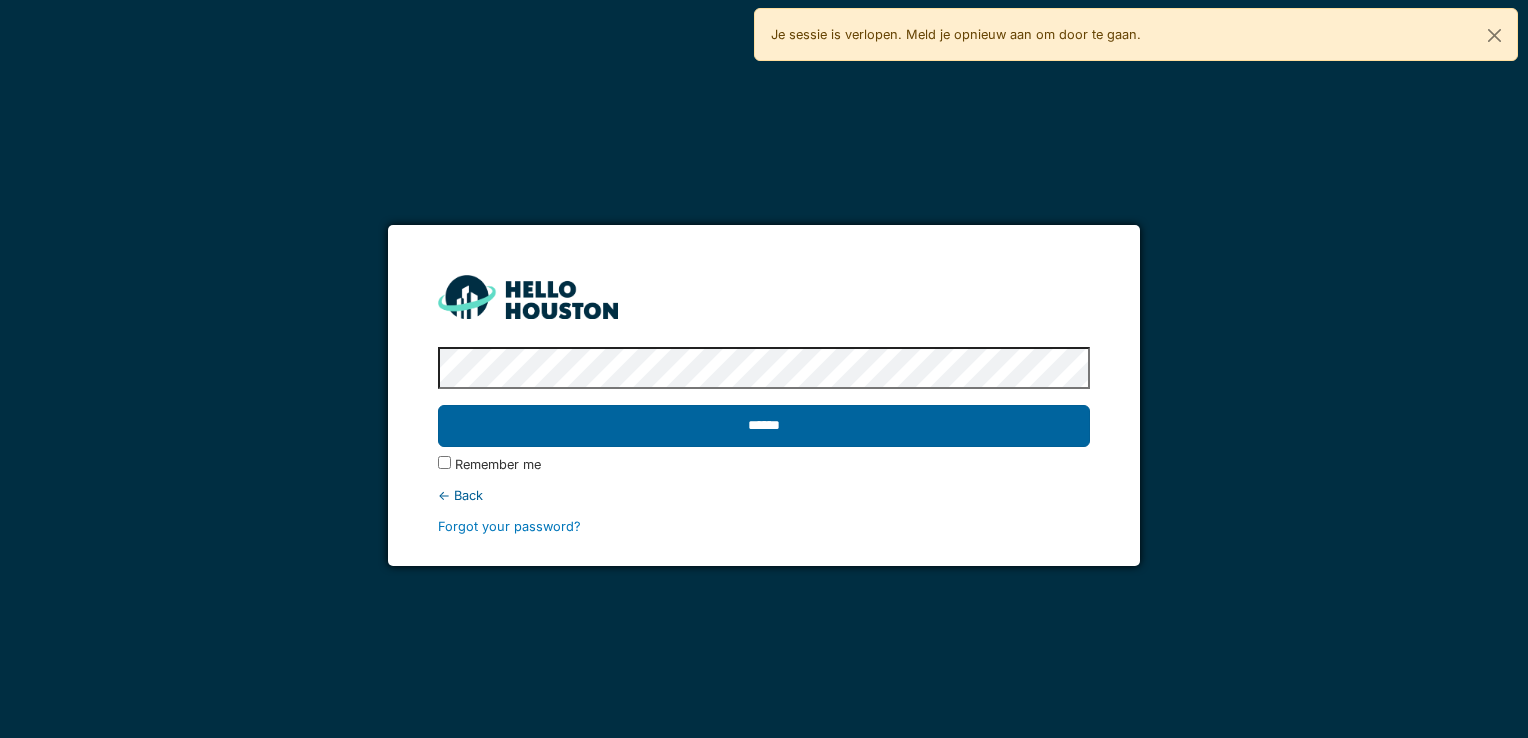 click on "******" at bounding box center [763, 426] 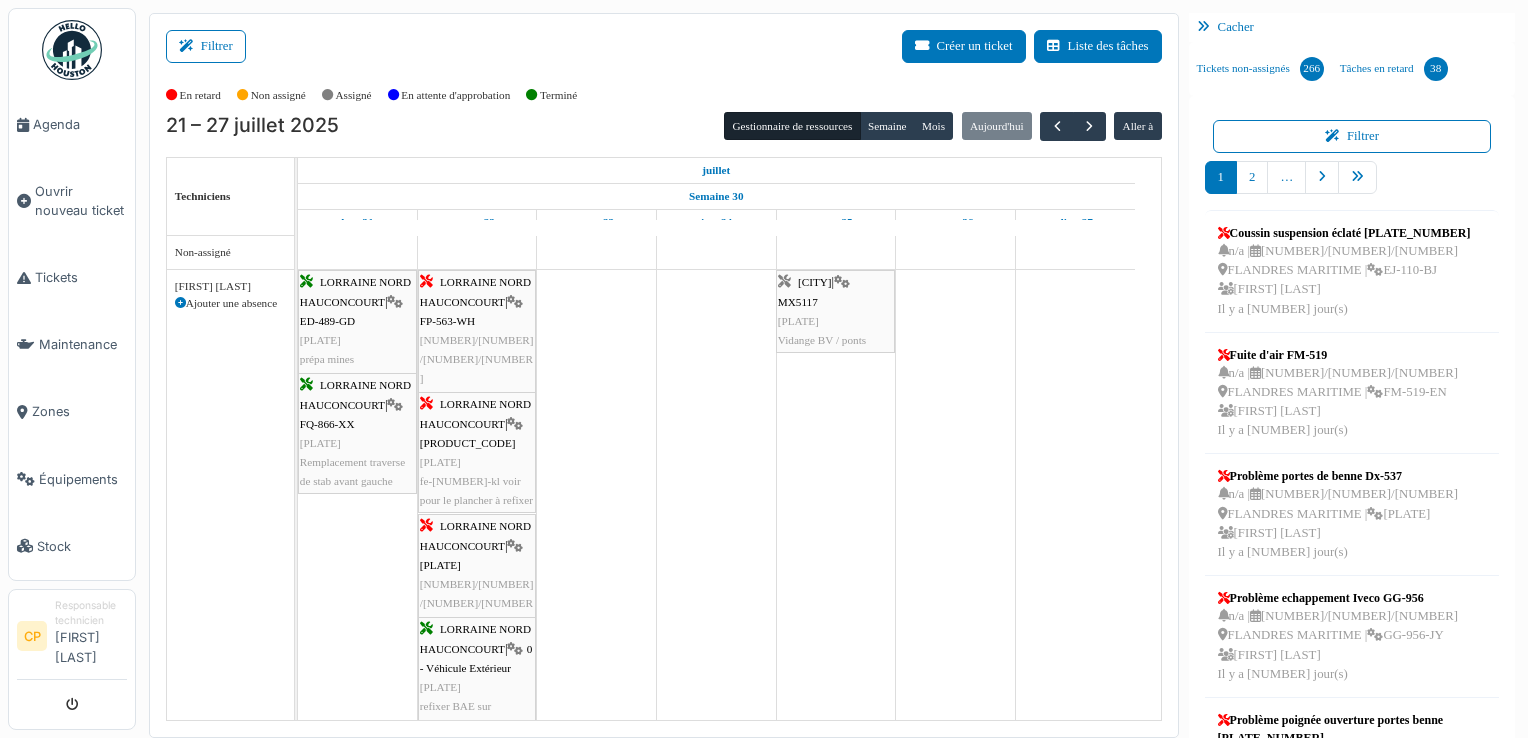 scroll, scrollTop: 0, scrollLeft: 0, axis: both 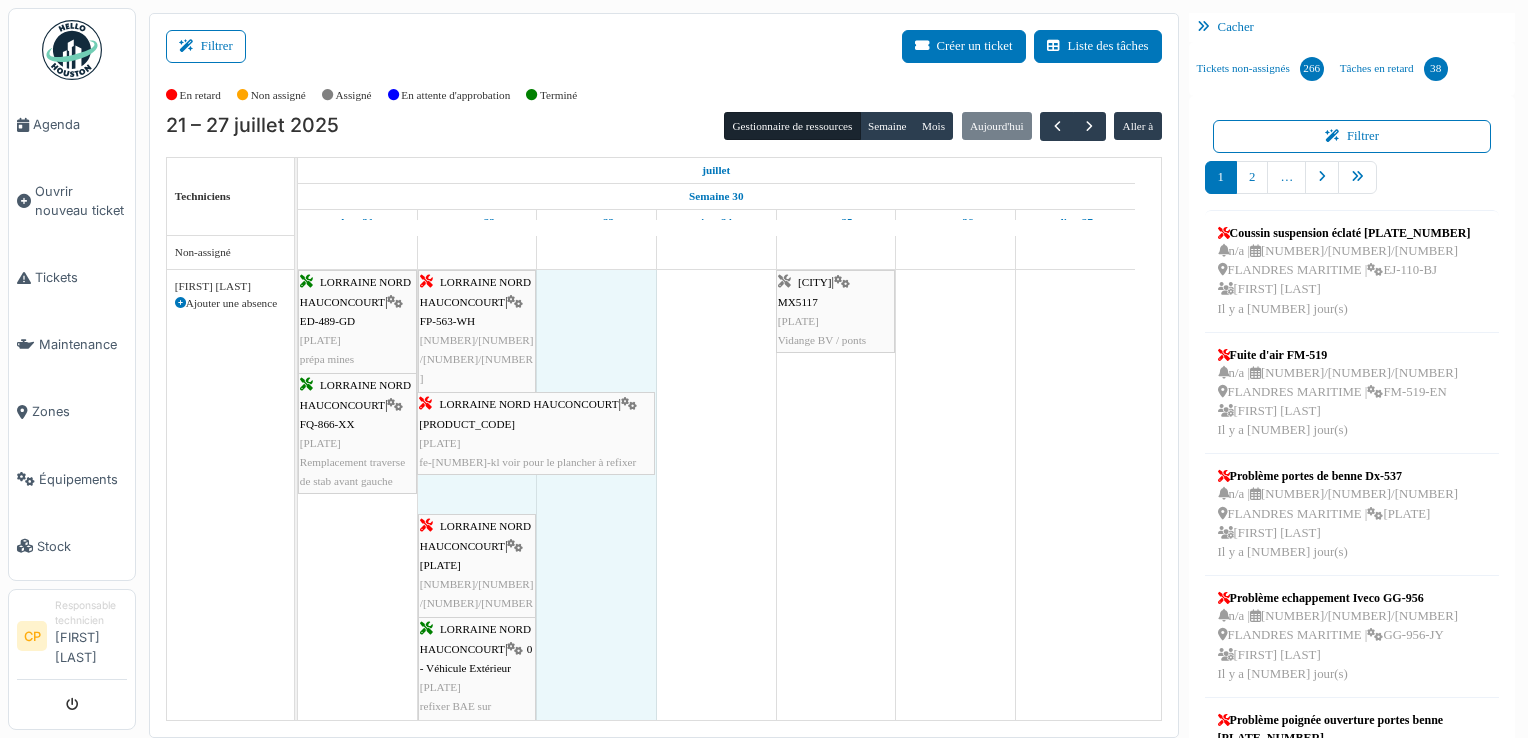 drag, startPoint x: 536, startPoint y: 437, endPoint x: 608, endPoint y: 438, distance: 72.00694 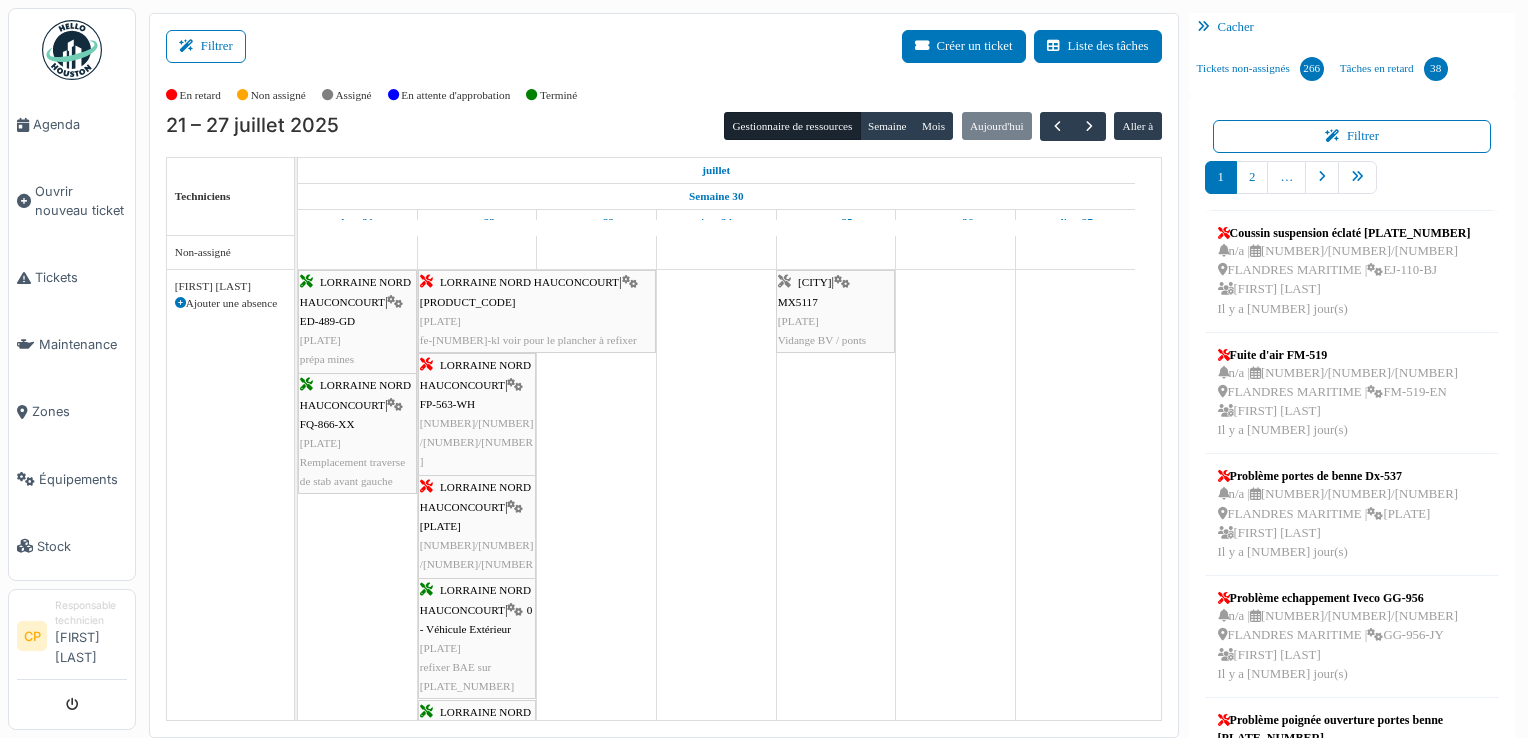 scroll, scrollTop: 100, scrollLeft: 0, axis: vertical 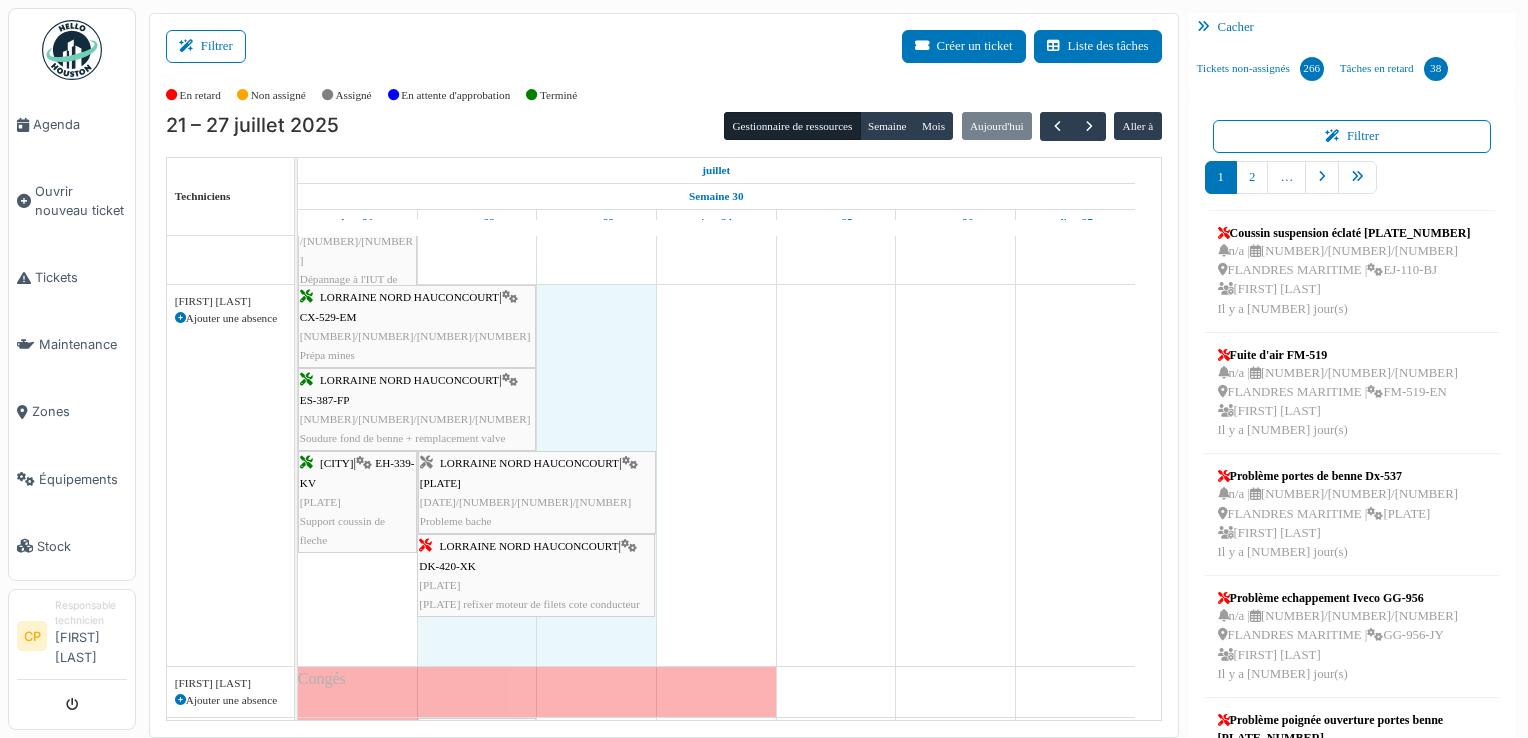 drag, startPoint x: 532, startPoint y: 578, endPoint x: 597, endPoint y: 581, distance: 65.06919 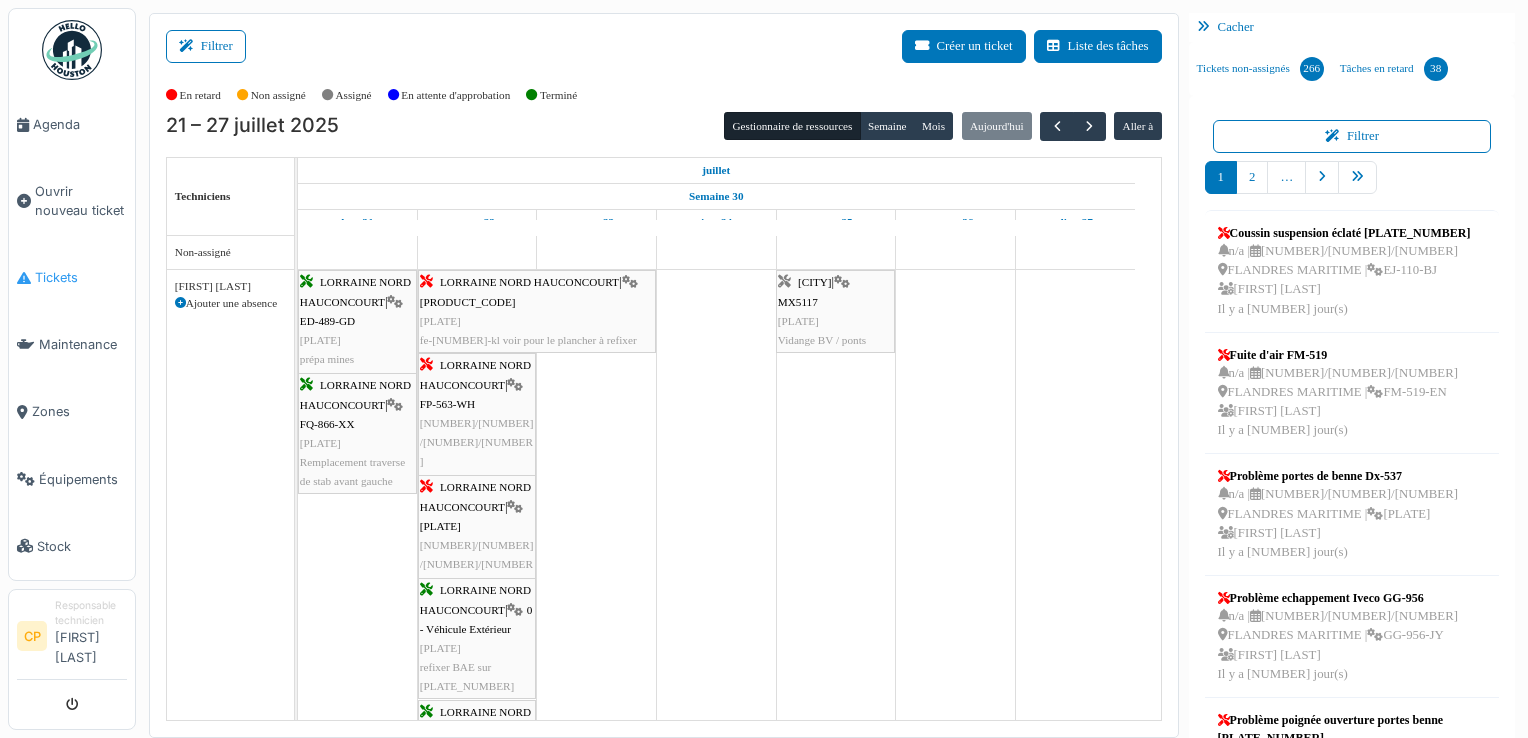 drag, startPoint x: 110, startPoint y: 227, endPoint x: 73, endPoint y: 272, distance: 58.258045 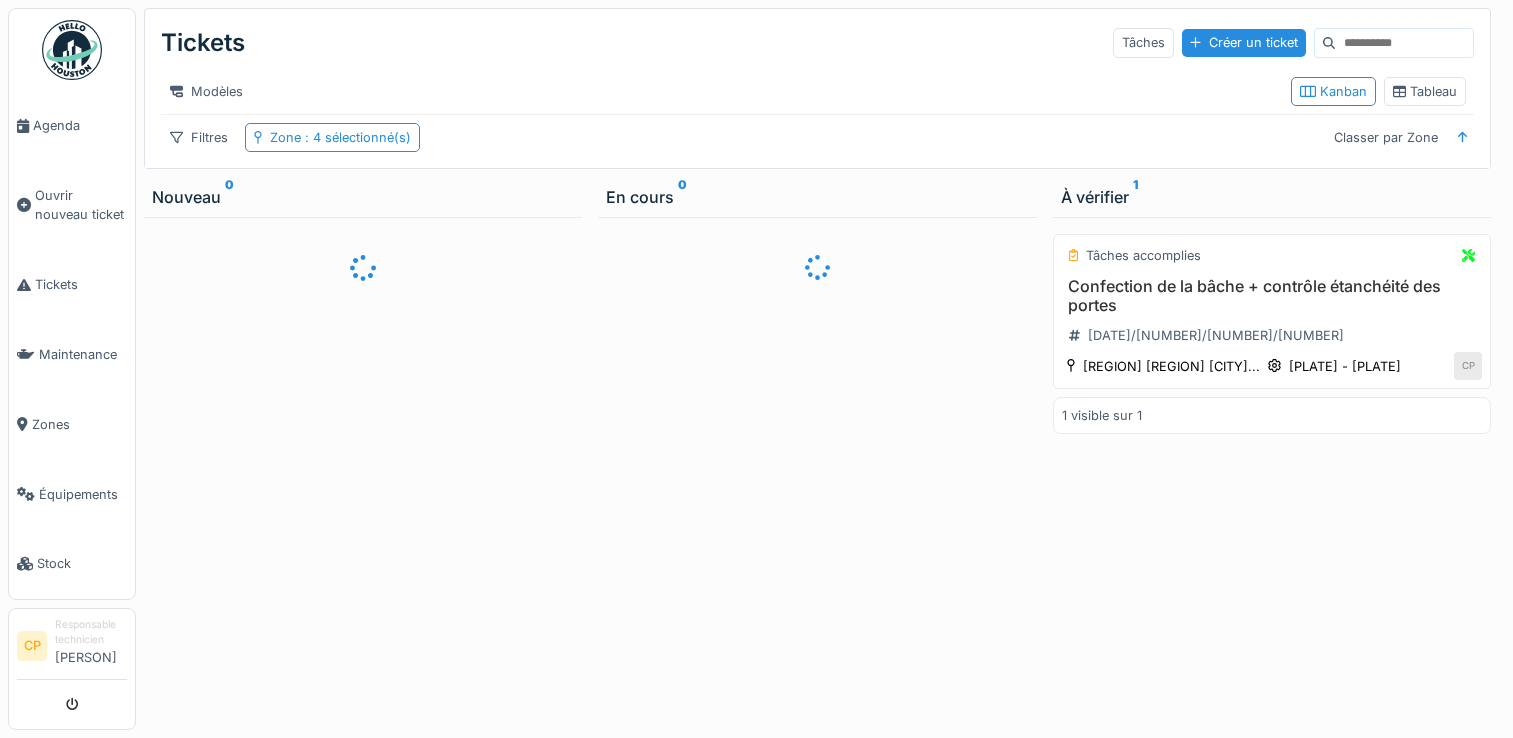 scroll, scrollTop: 0, scrollLeft: 0, axis: both 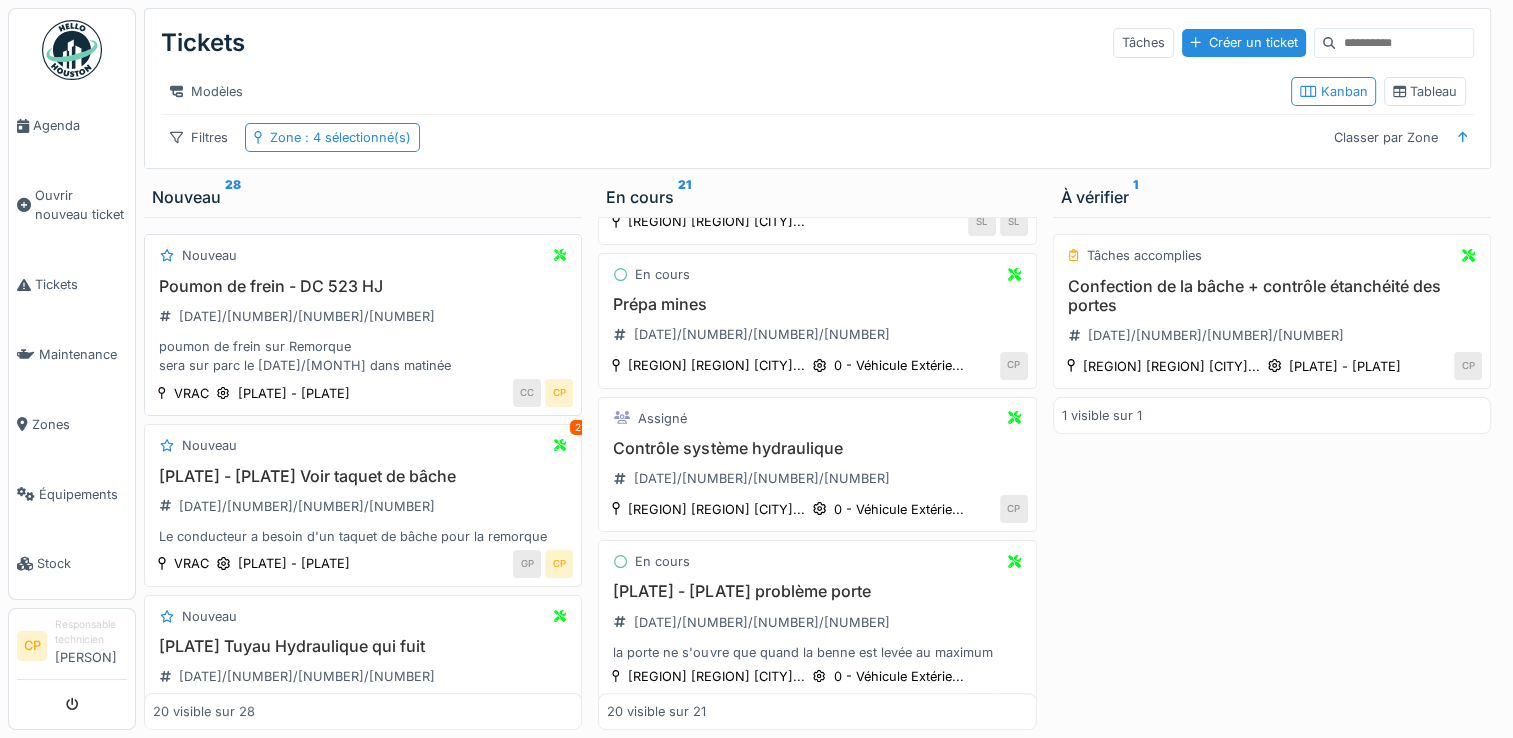 click on "Poumon de frein - DC 523 HJ" at bounding box center [363, 286] 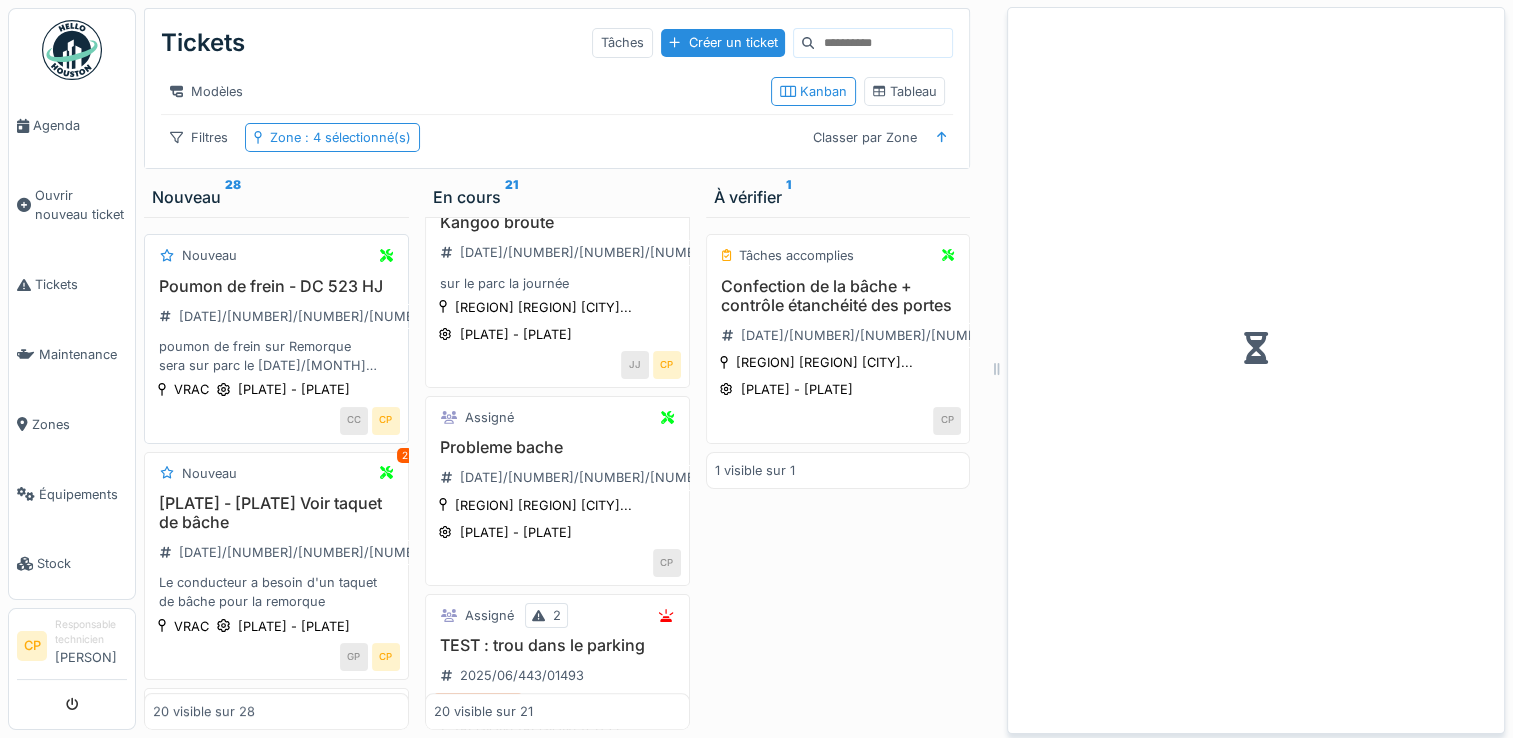 scroll, scrollTop: 2496, scrollLeft: 0, axis: vertical 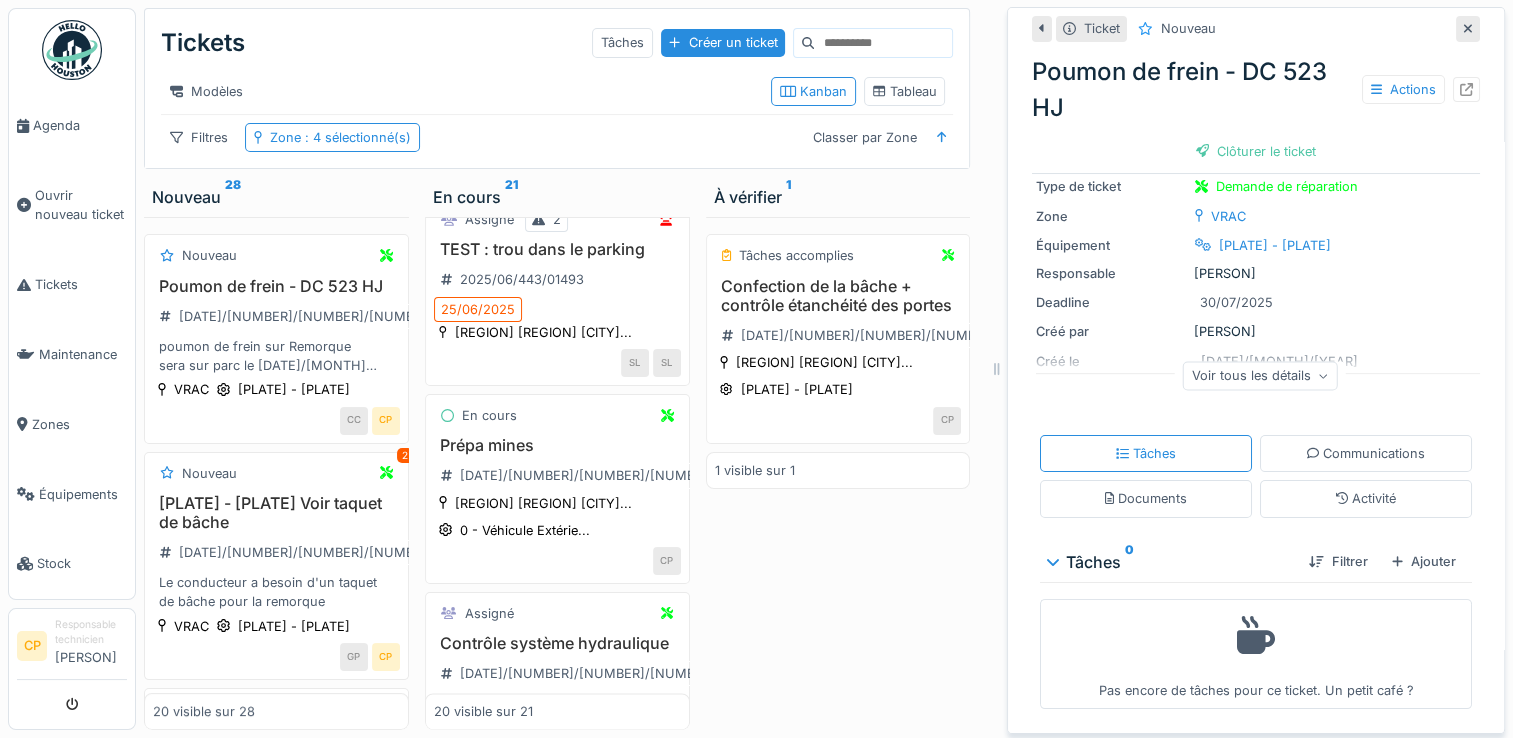 drag, startPoint x: 1388, startPoint y: 556, endPoint x: 943, endPoint y: 482, distance: 451.11084 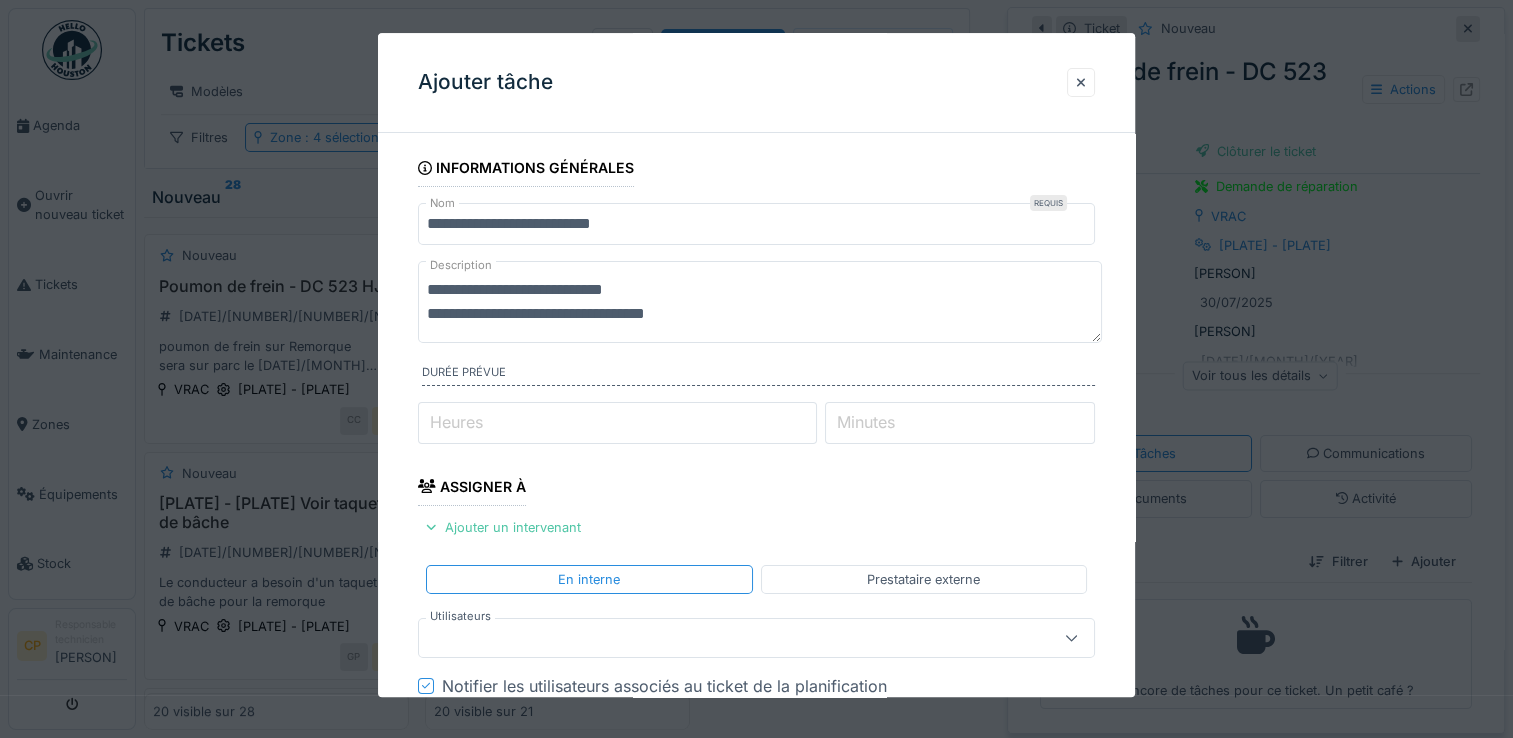 drag, startPoint x: 530, startPoint y: 630, endPoint x: 492, endPoint y: 630, distance: 38 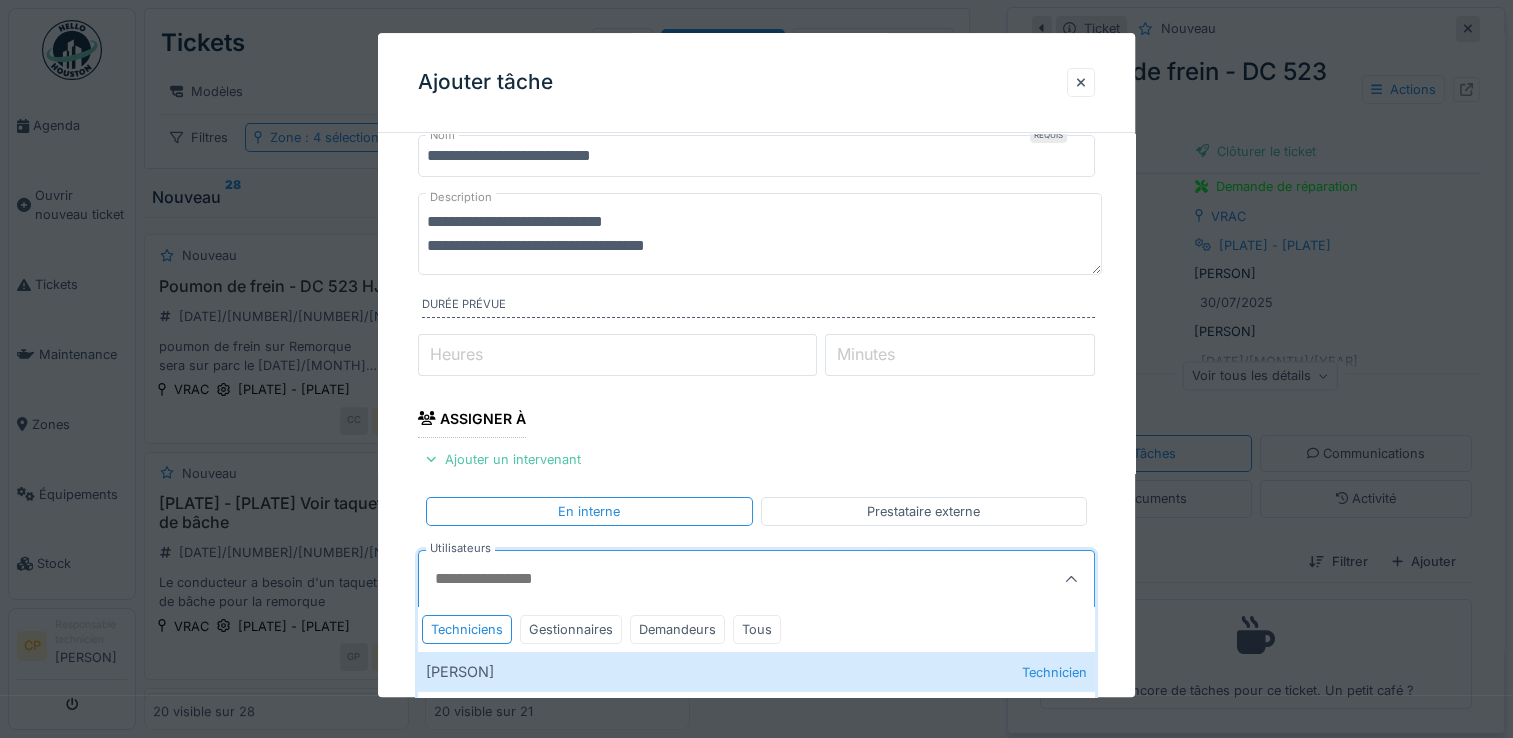 scroll, scrollTop: 500, scrollLeft: 0, axis: vertical 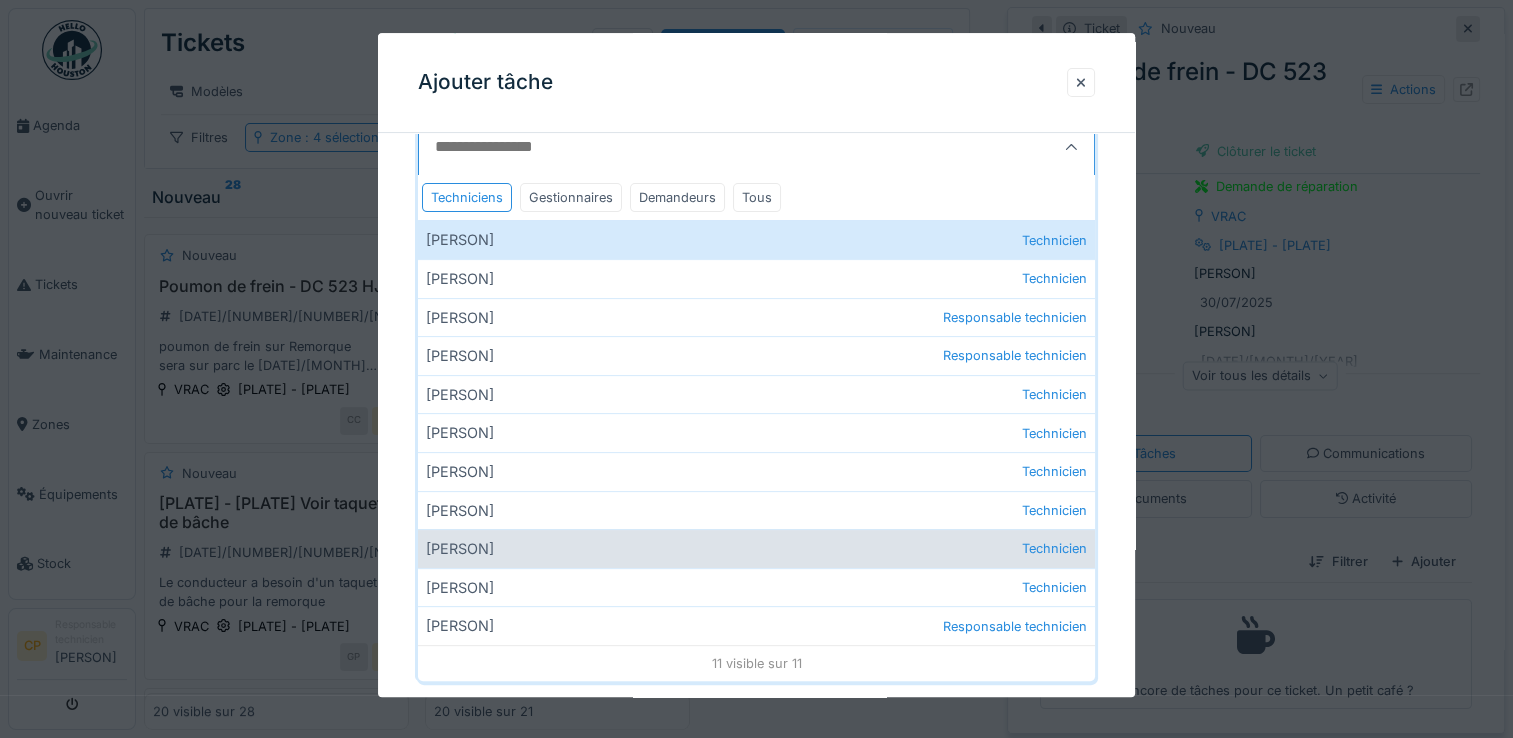 click on "Michel Lay   Technicien" at bounding box center [756, 548] 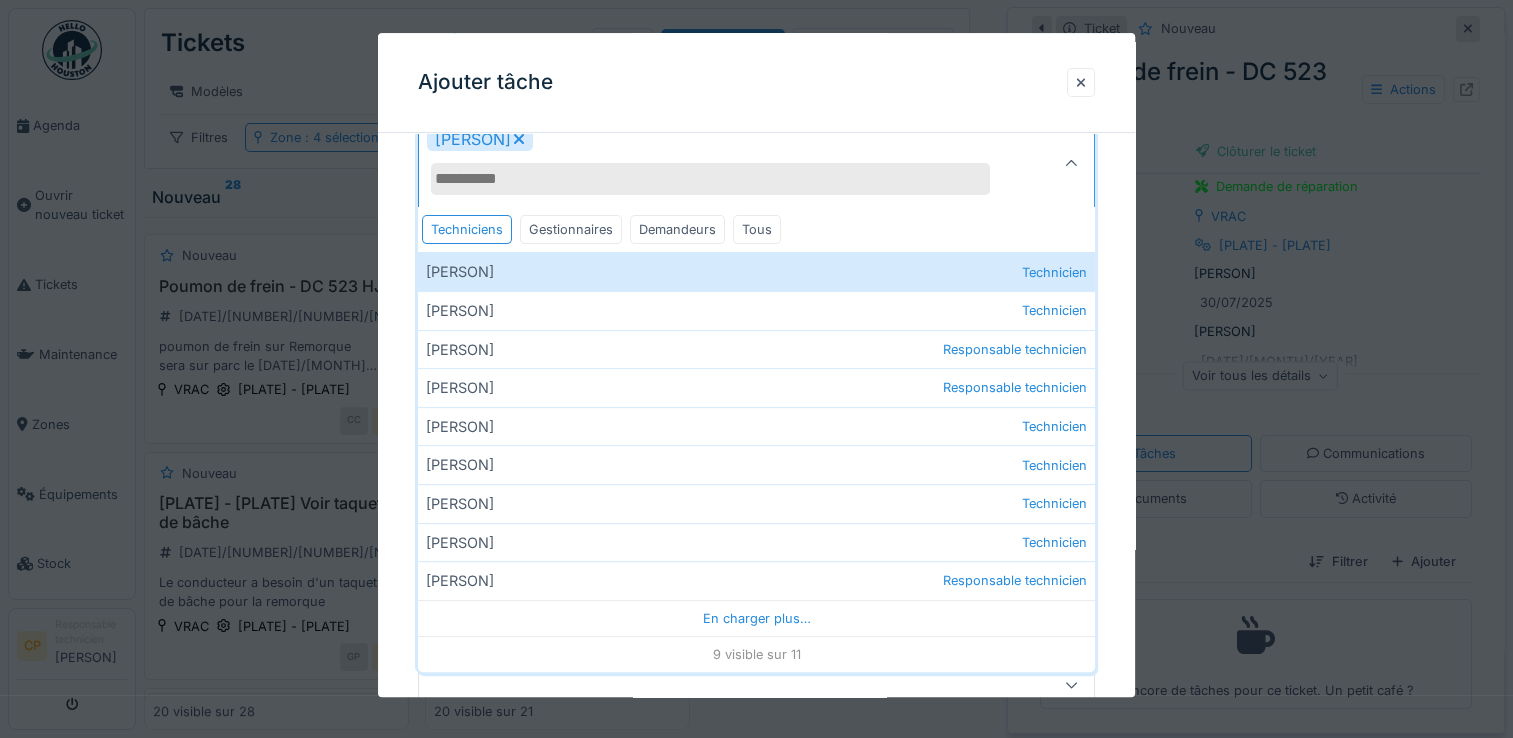 click 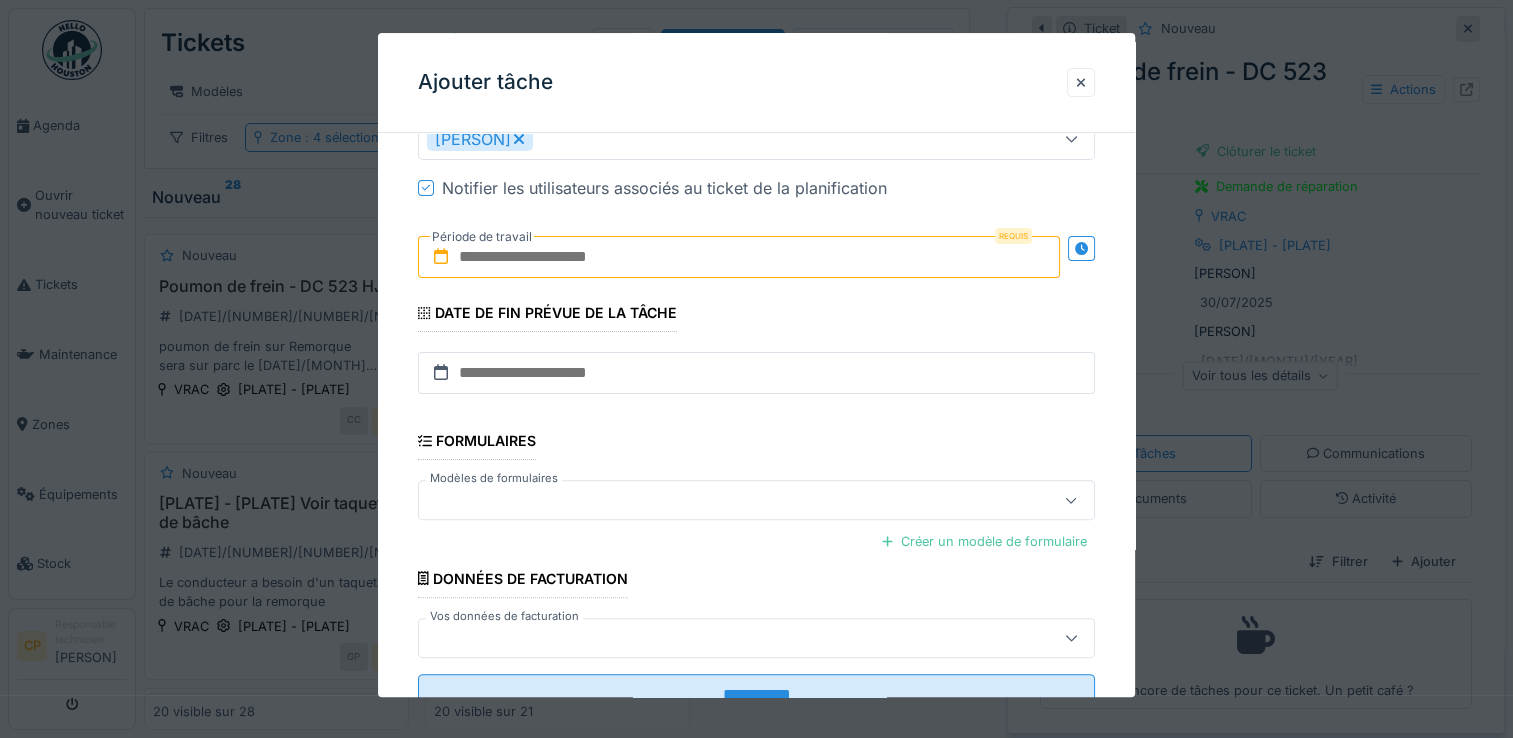 click at bounding box center [739, 257] 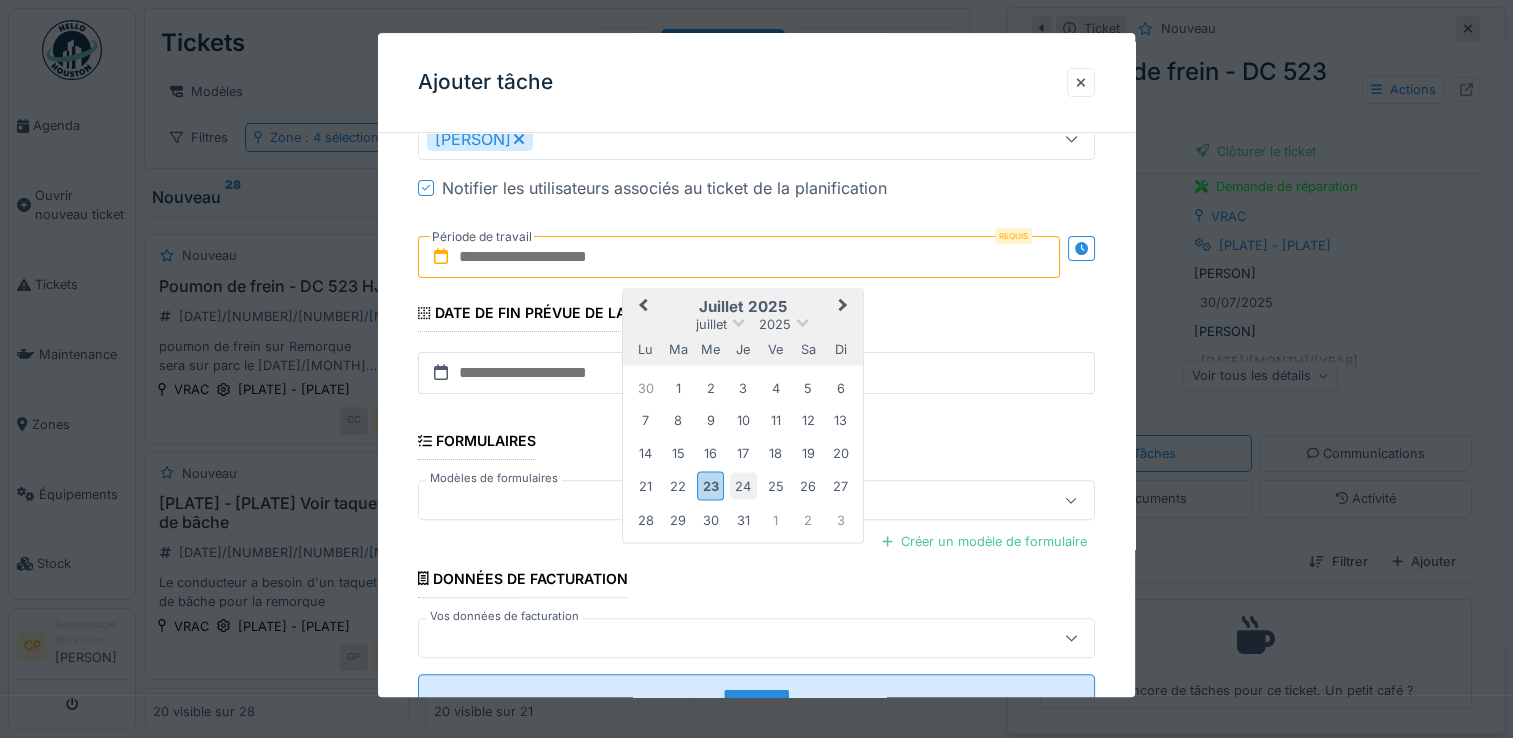 click on "24" at bounding box center [743, 486] 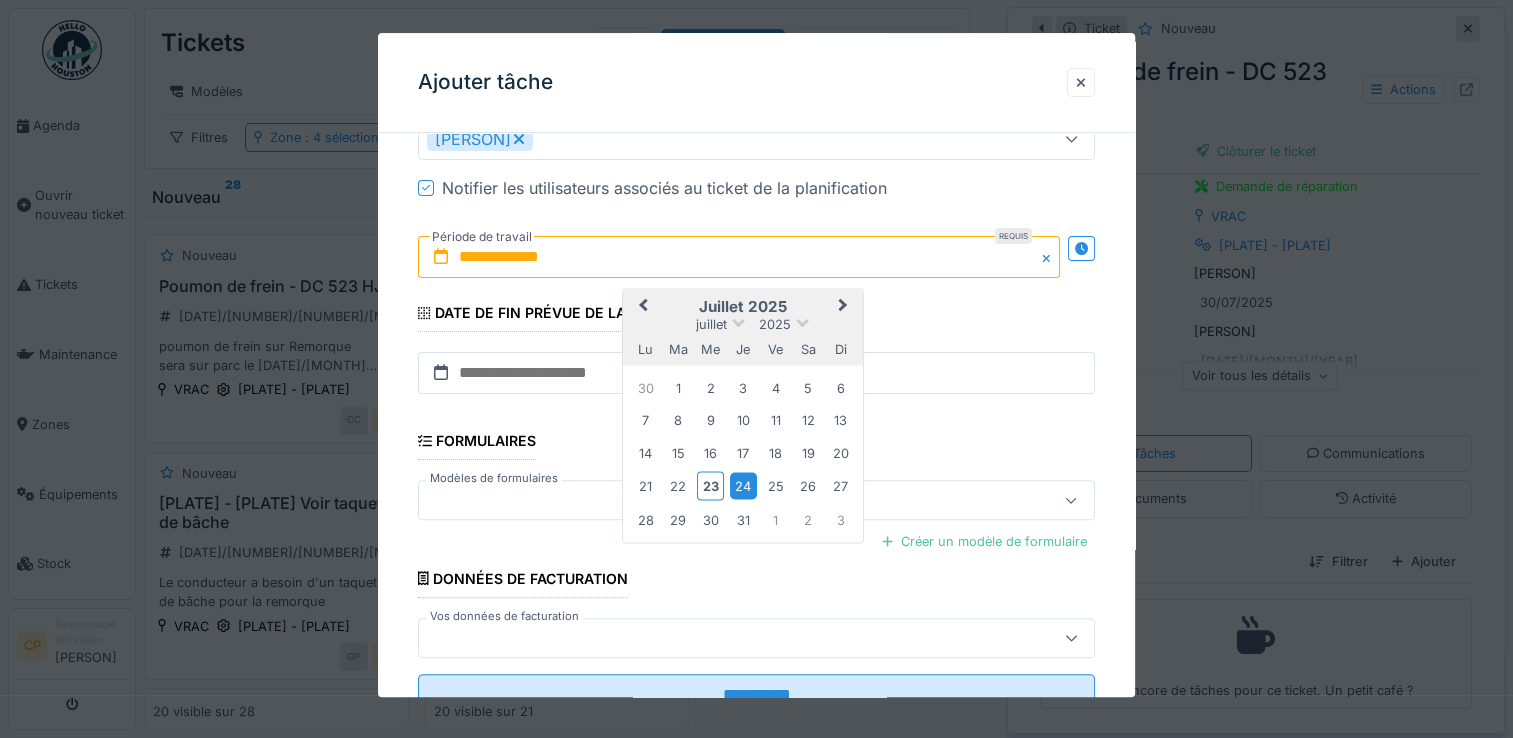 click on "24" at bounding box center (743, 486) 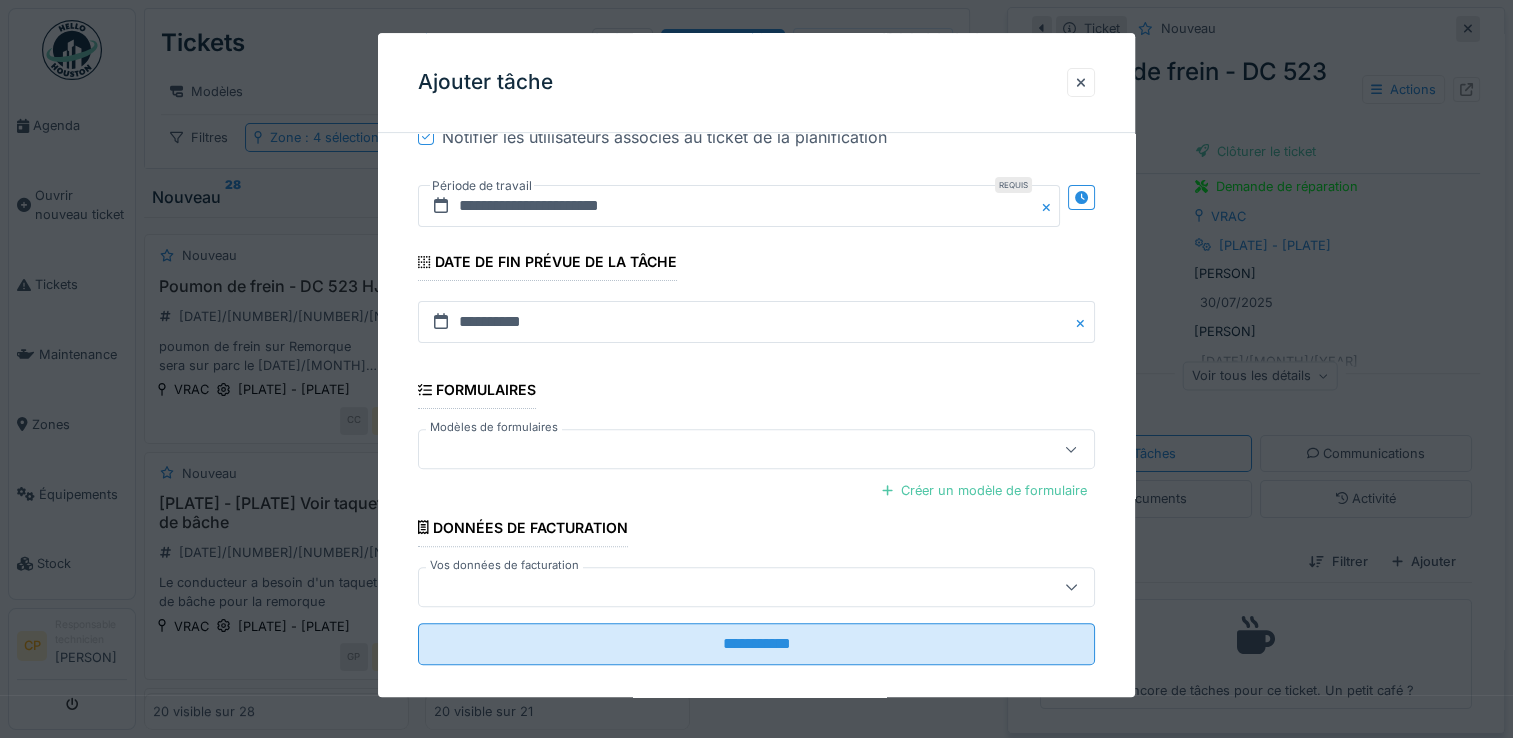 scroll, scrollTop: 569, scrollLeft: 0, axis: vertical 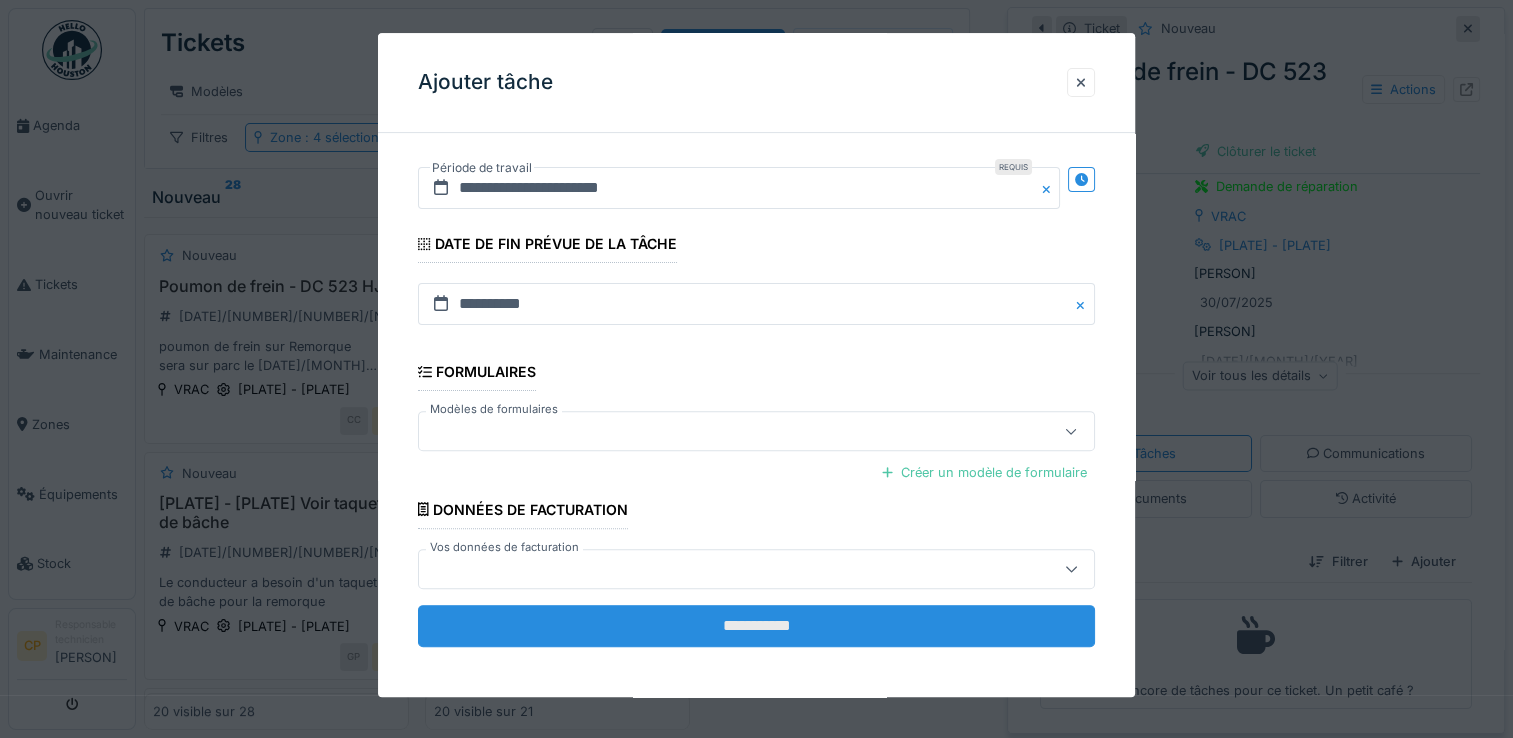 click on "**********" at bounding box center (756, 626) 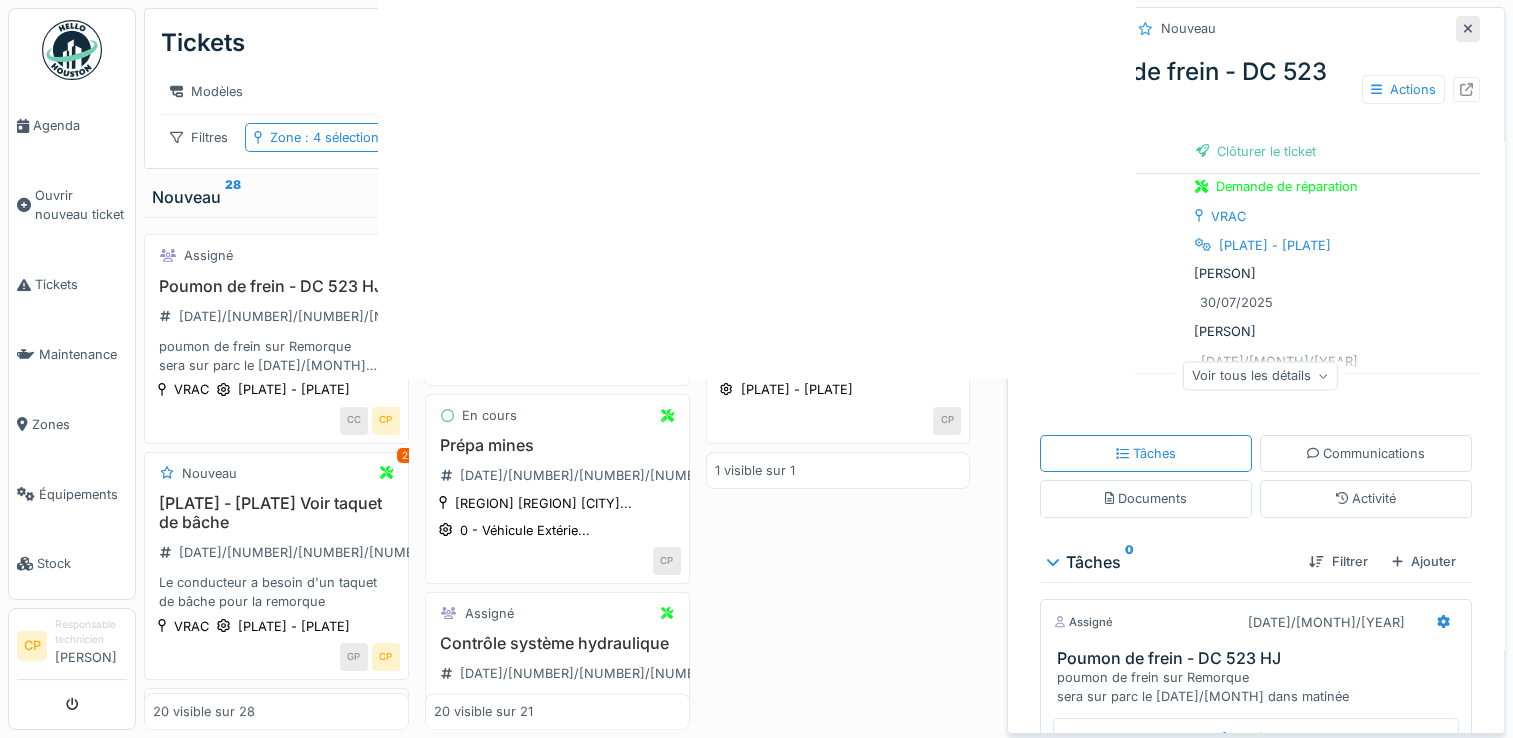 scroll, scrollTop: 0, scrollLeft: 0, axis: both 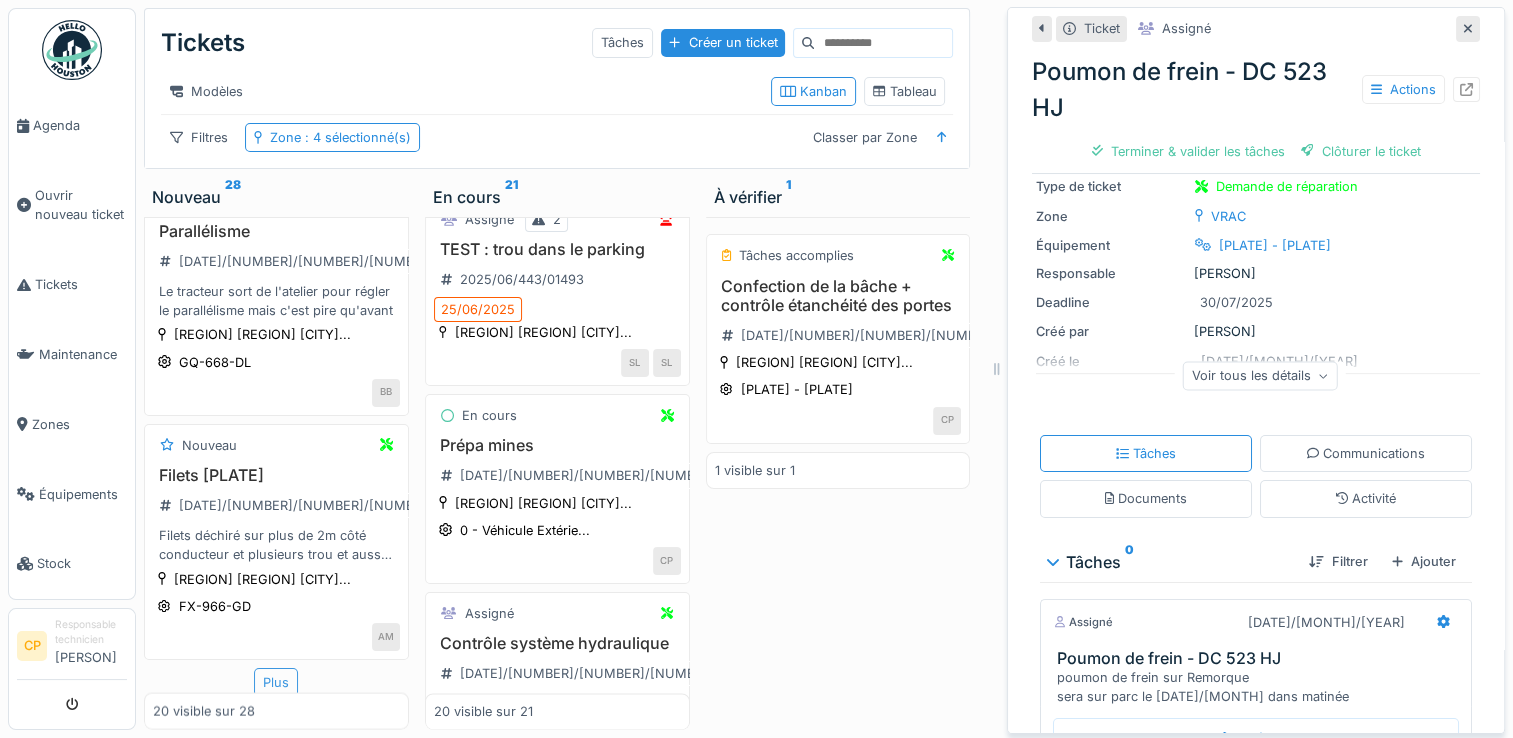 click on "Plus" at bounding box center [276, 682] 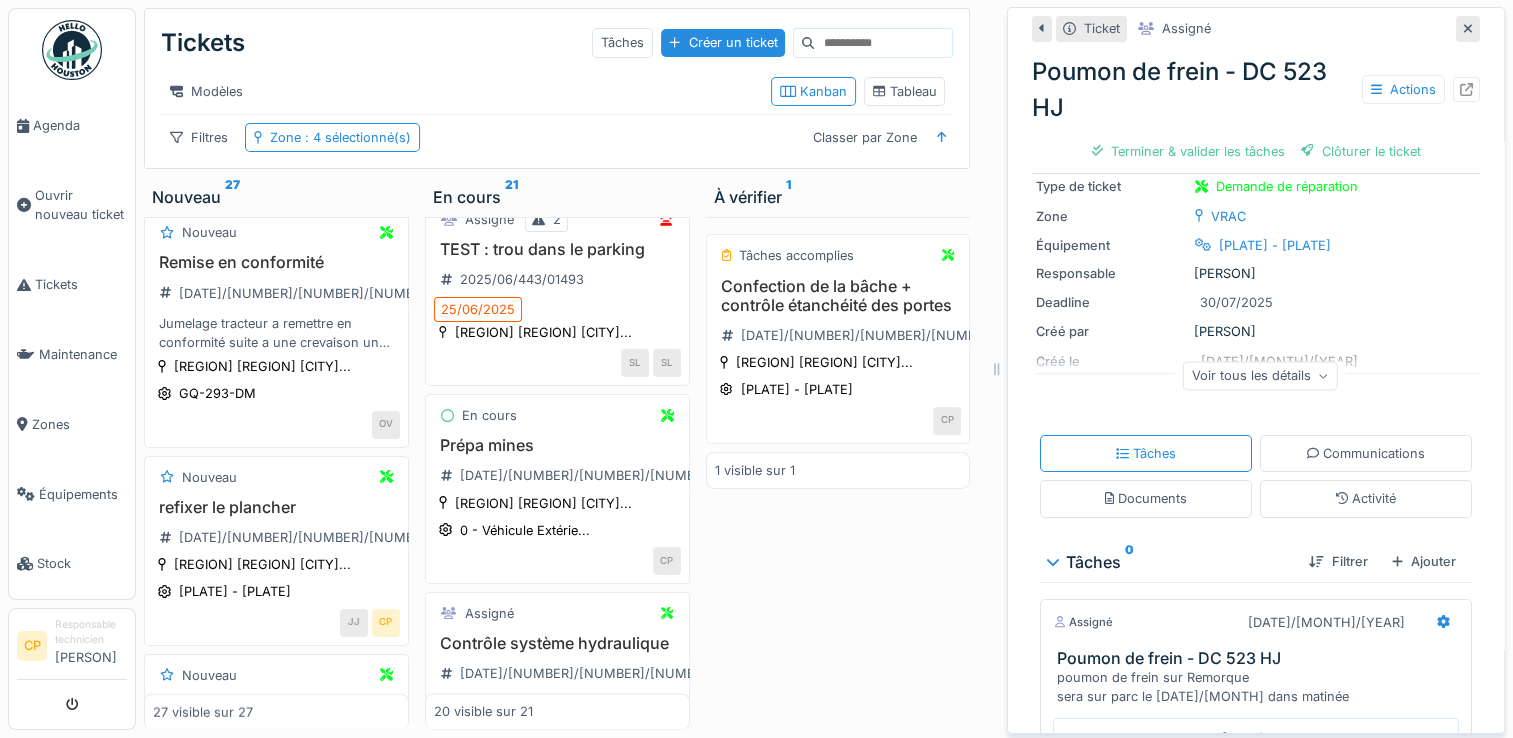 scroll, scrollTop: 5032, scrollLeft: 0, axis: vertical 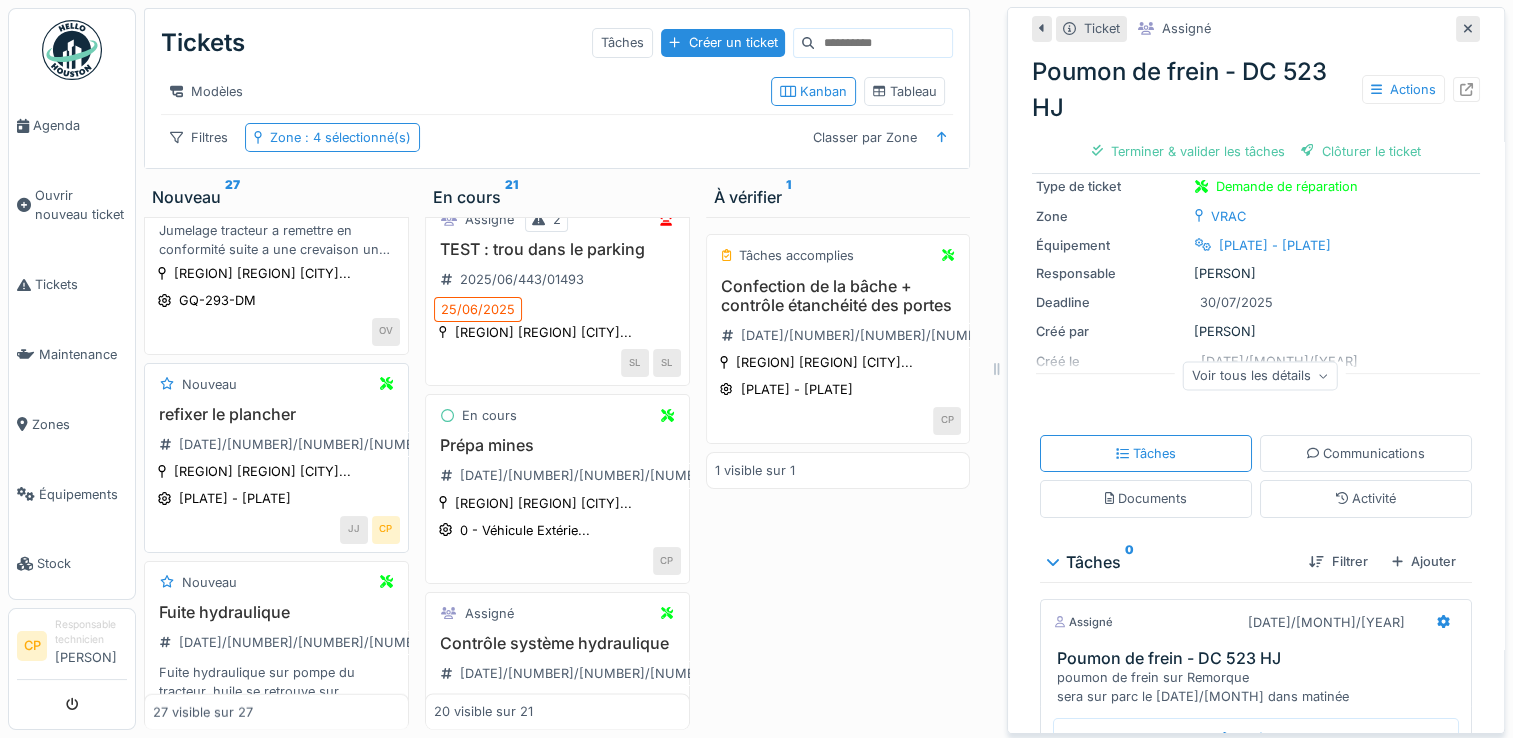 click on "refixer le plancher" at bounding box center [276, 414] 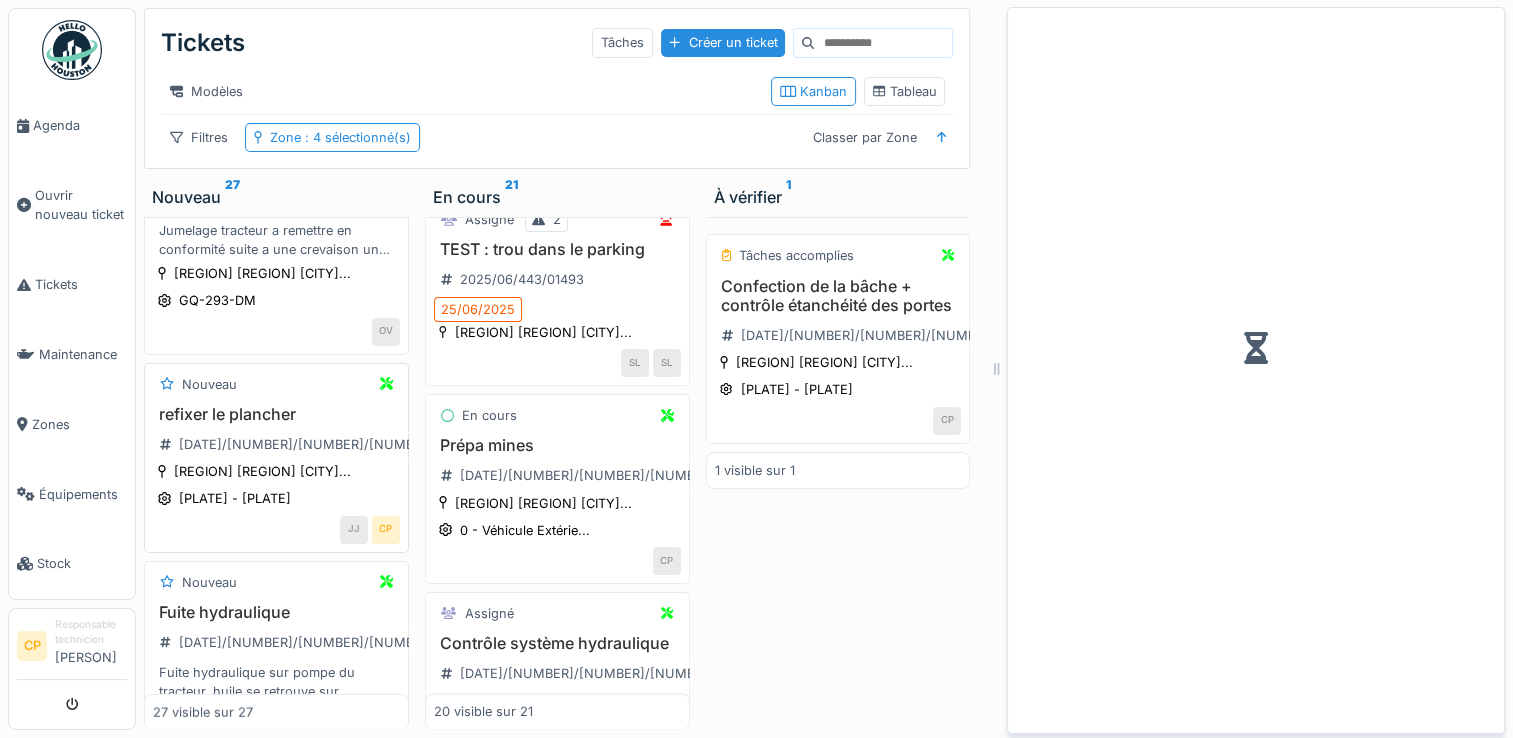 scroll, scrollTop: 0, scrollLeft: 0, axis: both 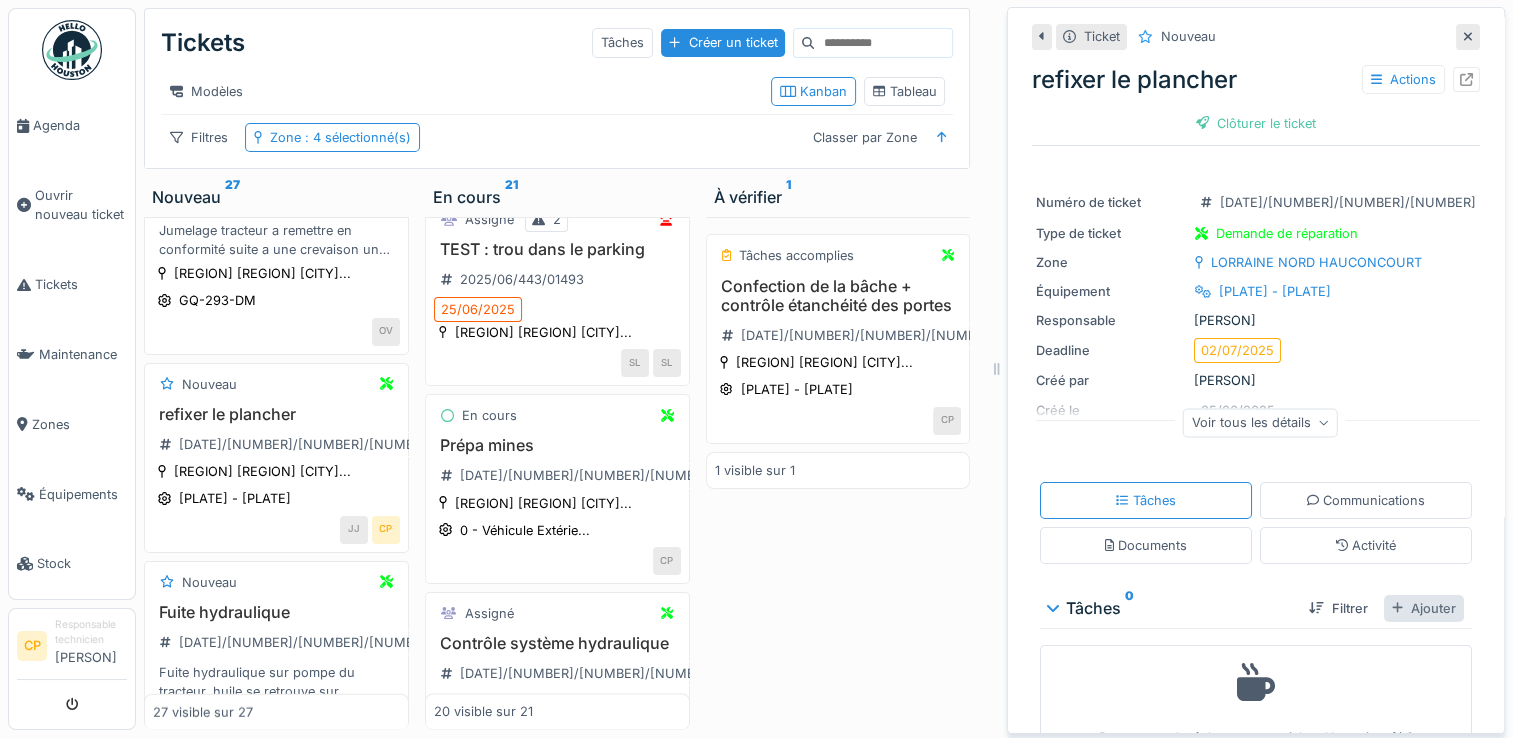 click on "Ajouter" at bounding box center (1424, 608) 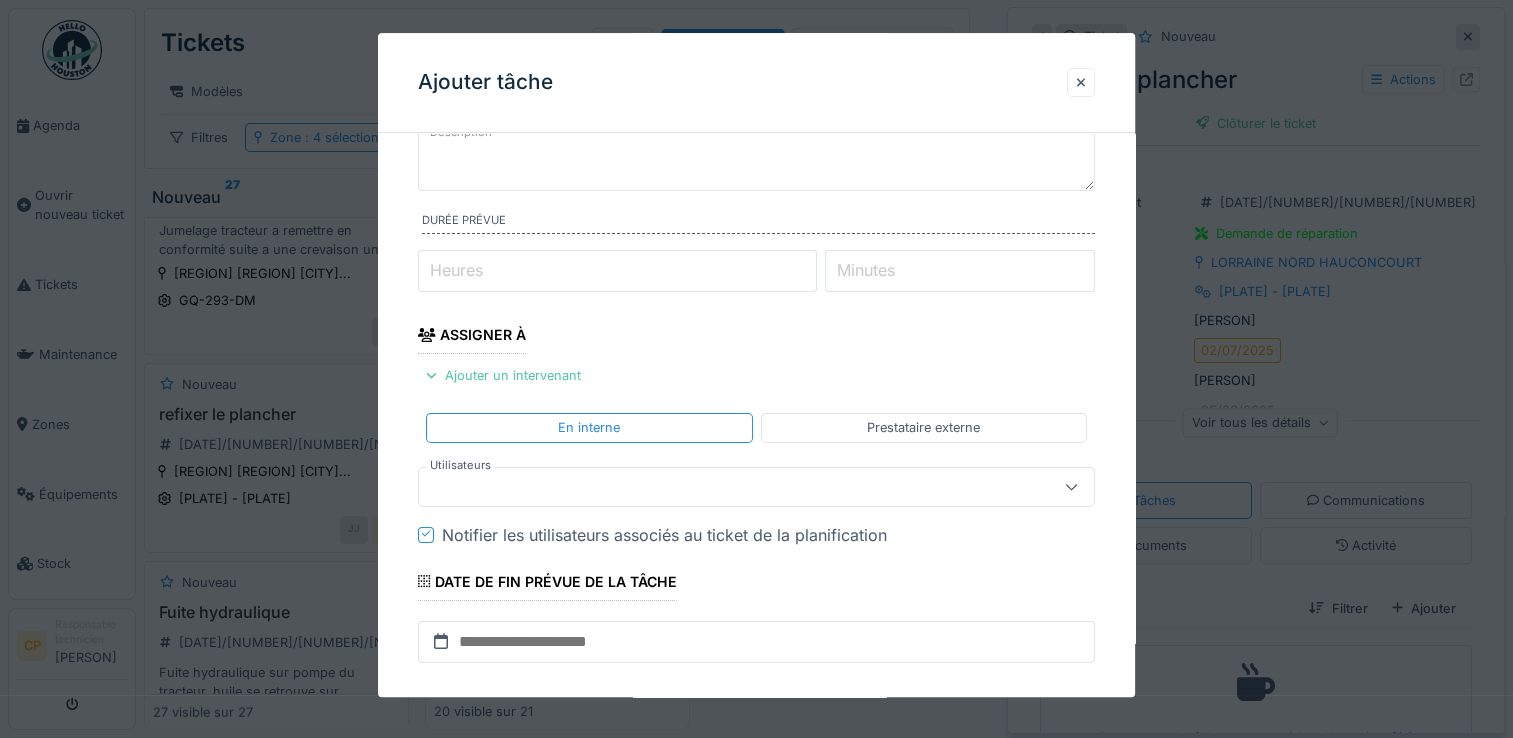 scroll, scrollTop: 200, scrollLeft: 0, axis: vertical 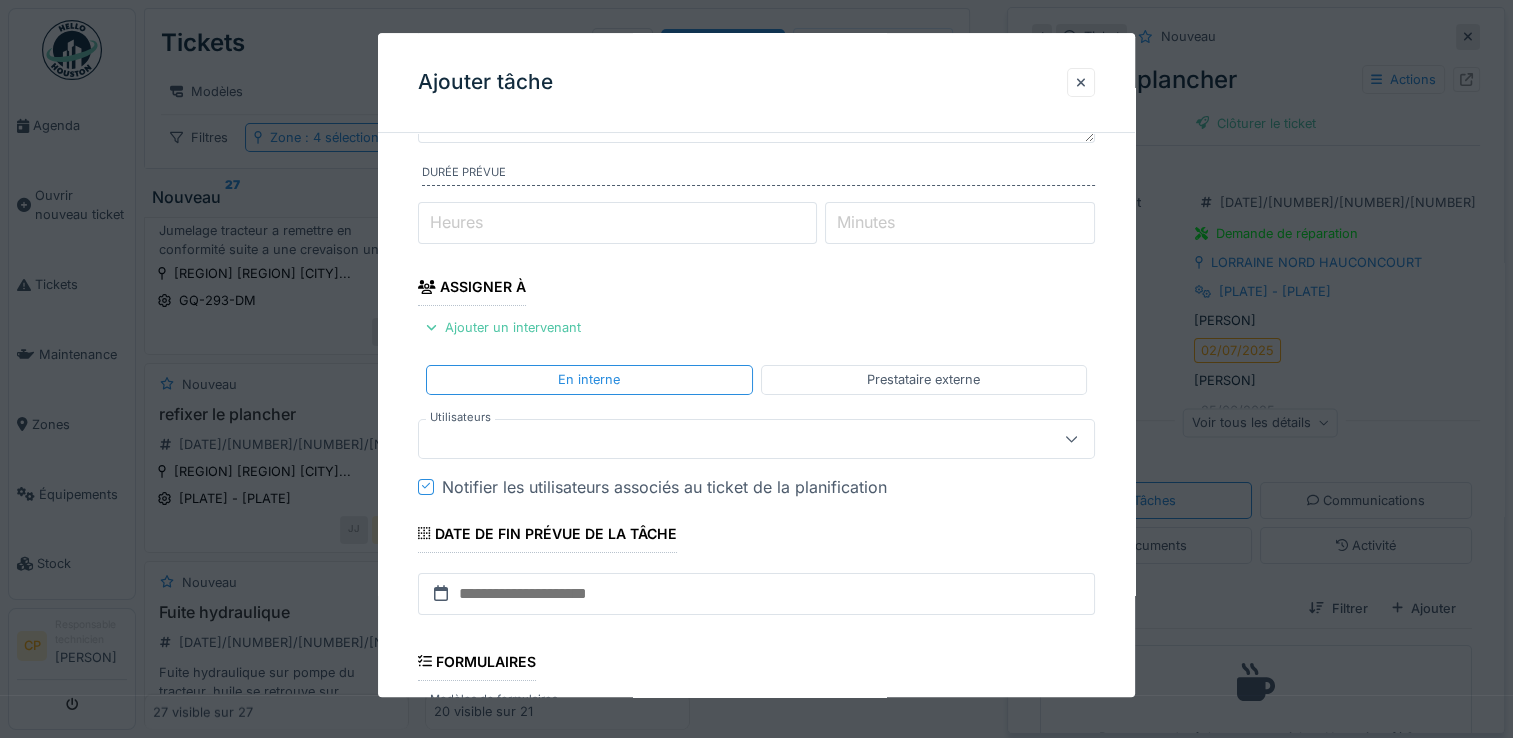 click at bounding box center (722, 439) 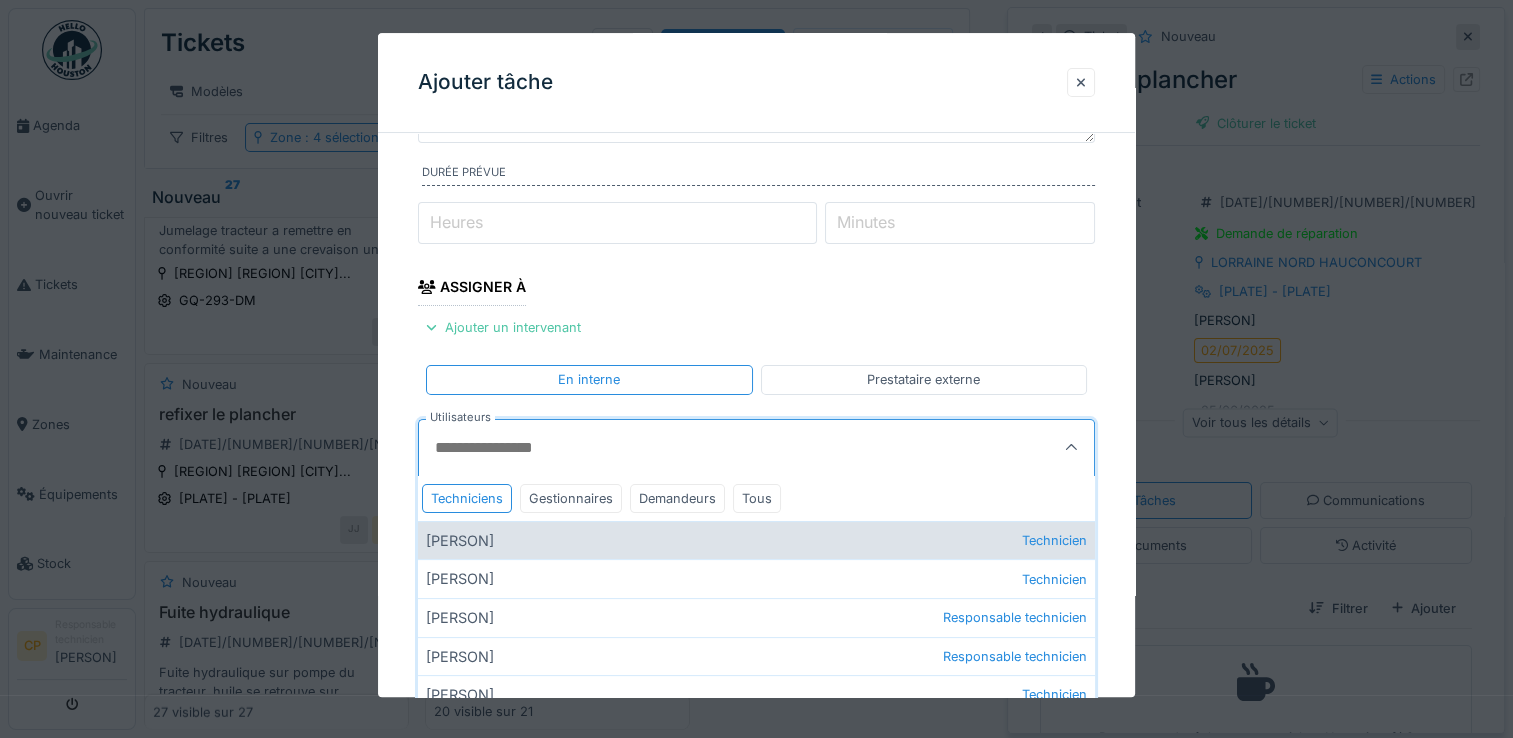 scroll, scrollTop: 500, scrollLeft: 0, axis: vertical 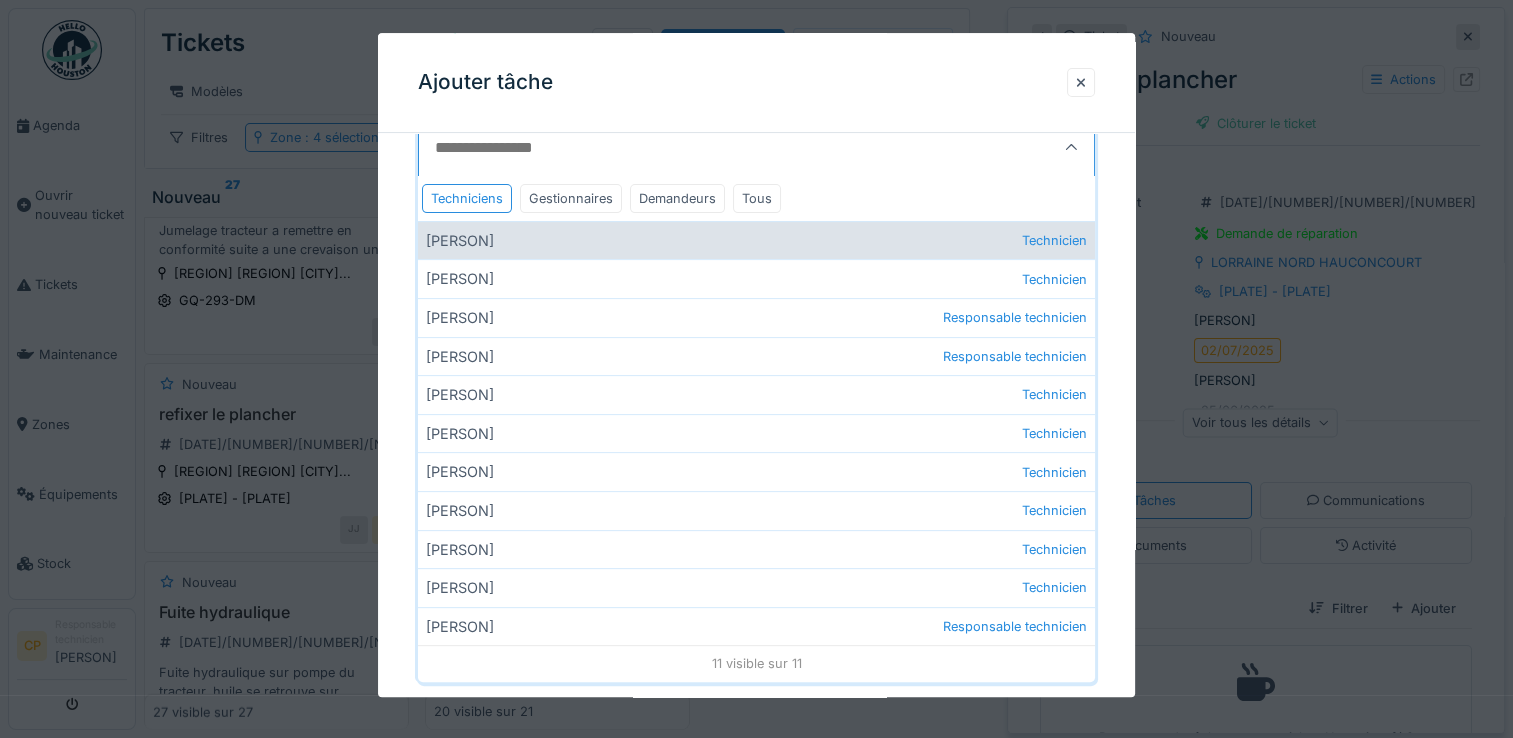 click on "Aziz Razzak   Technicien" at bounding box center [756, 279] 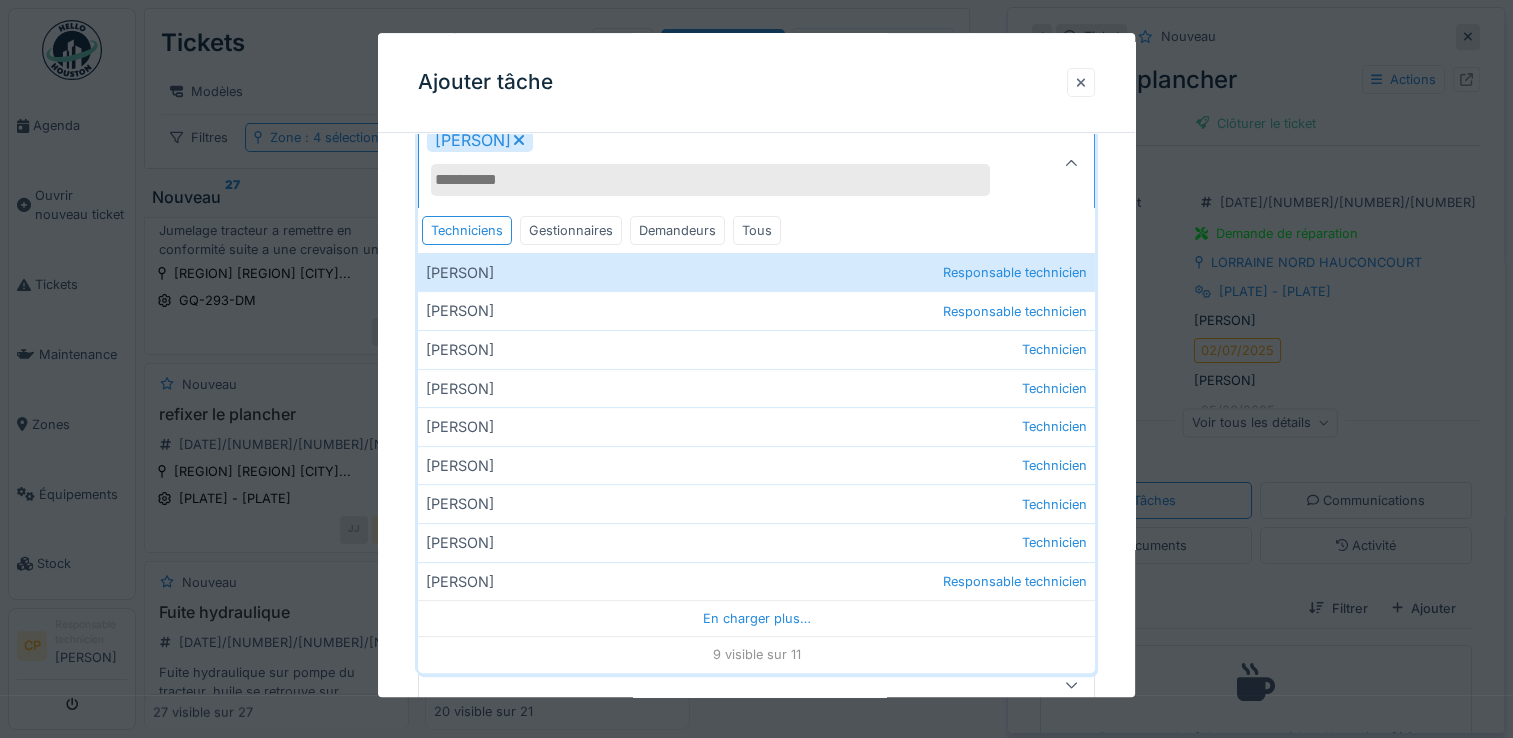 click at bounding box center (1081, 82) 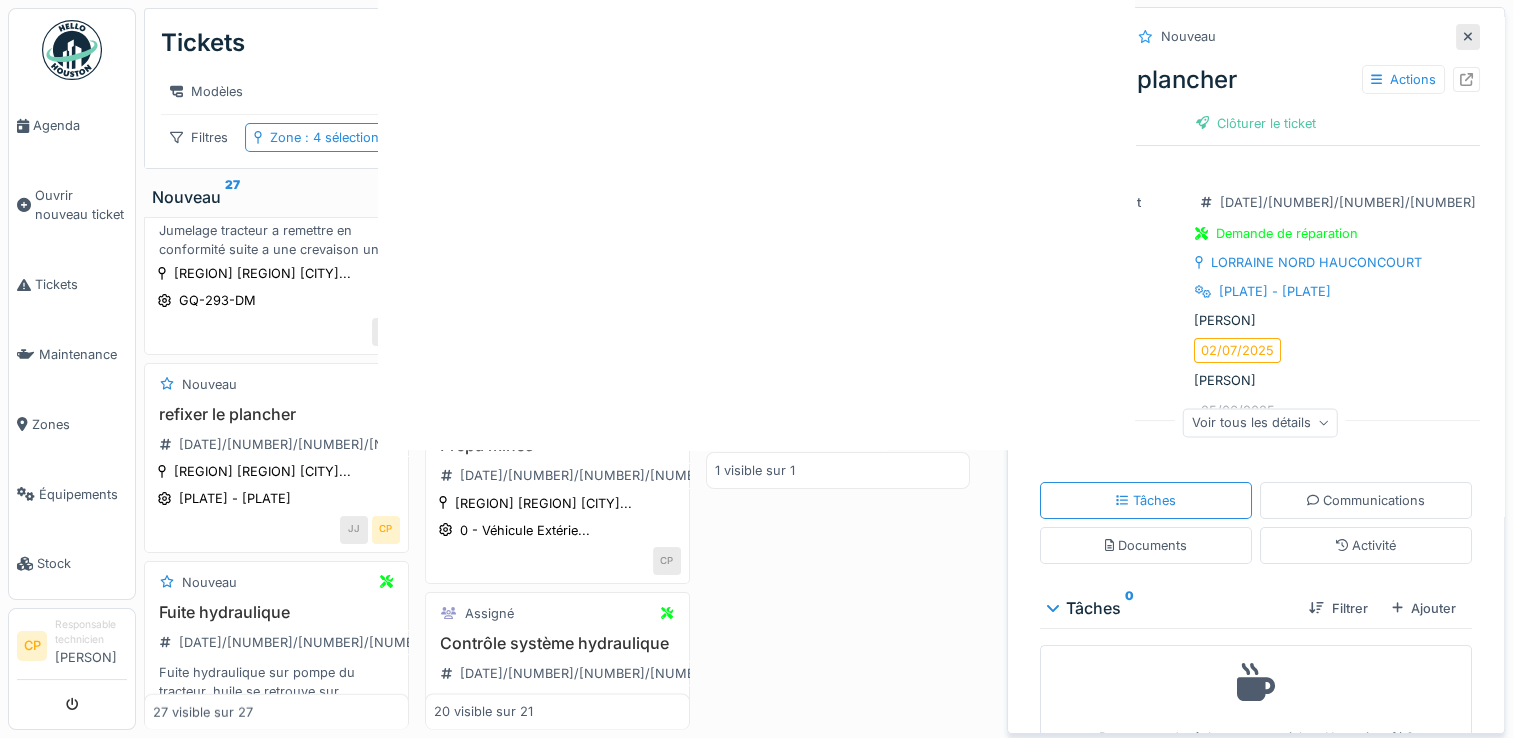 scroll, scrollTop: 0, scrollLeft: 0, axis: both 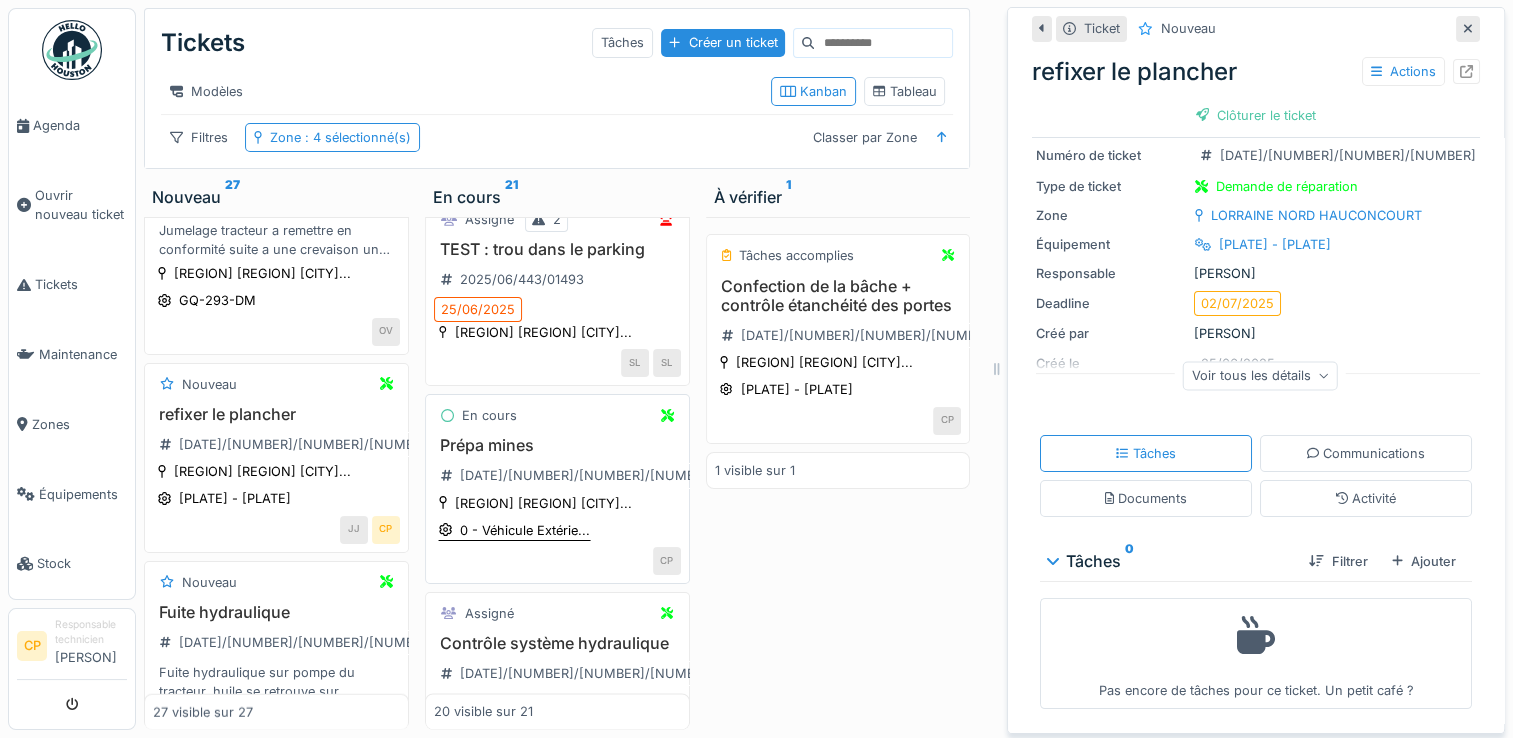 click on "Ajouter" at bounding box center (1424, 561) 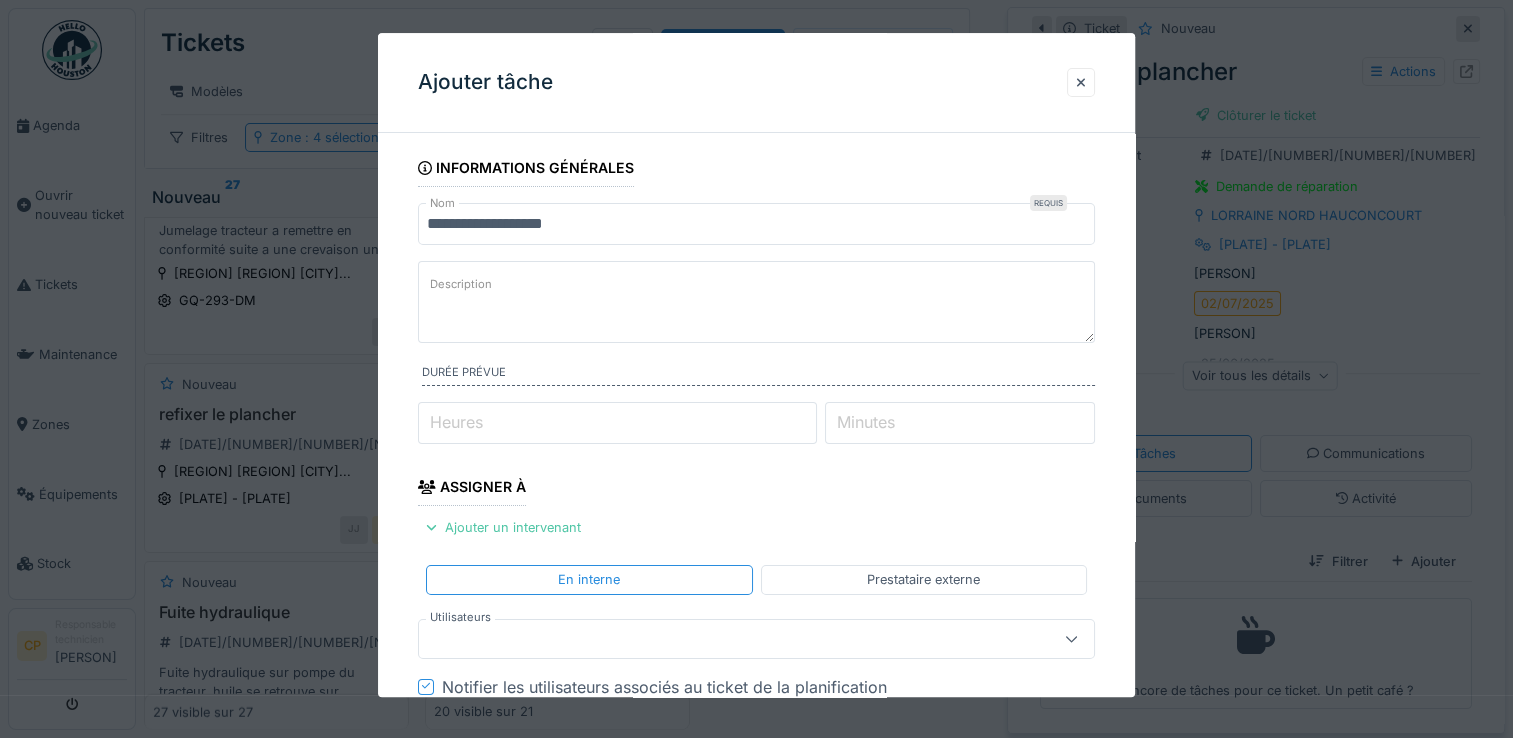 scroll, scrollTop: 200, scrollLeft: 0, axis: vertical 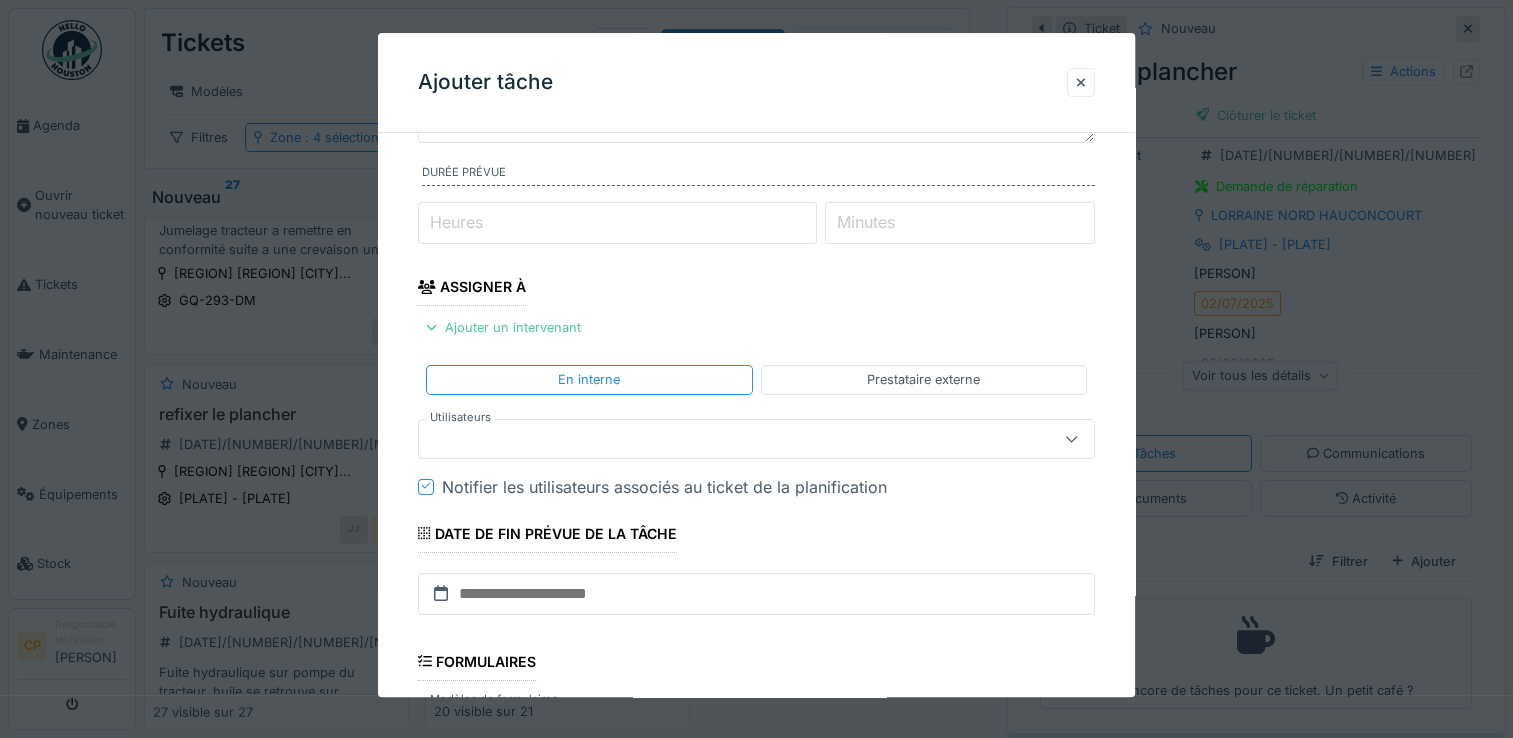 click at bounding box center (722, 439) 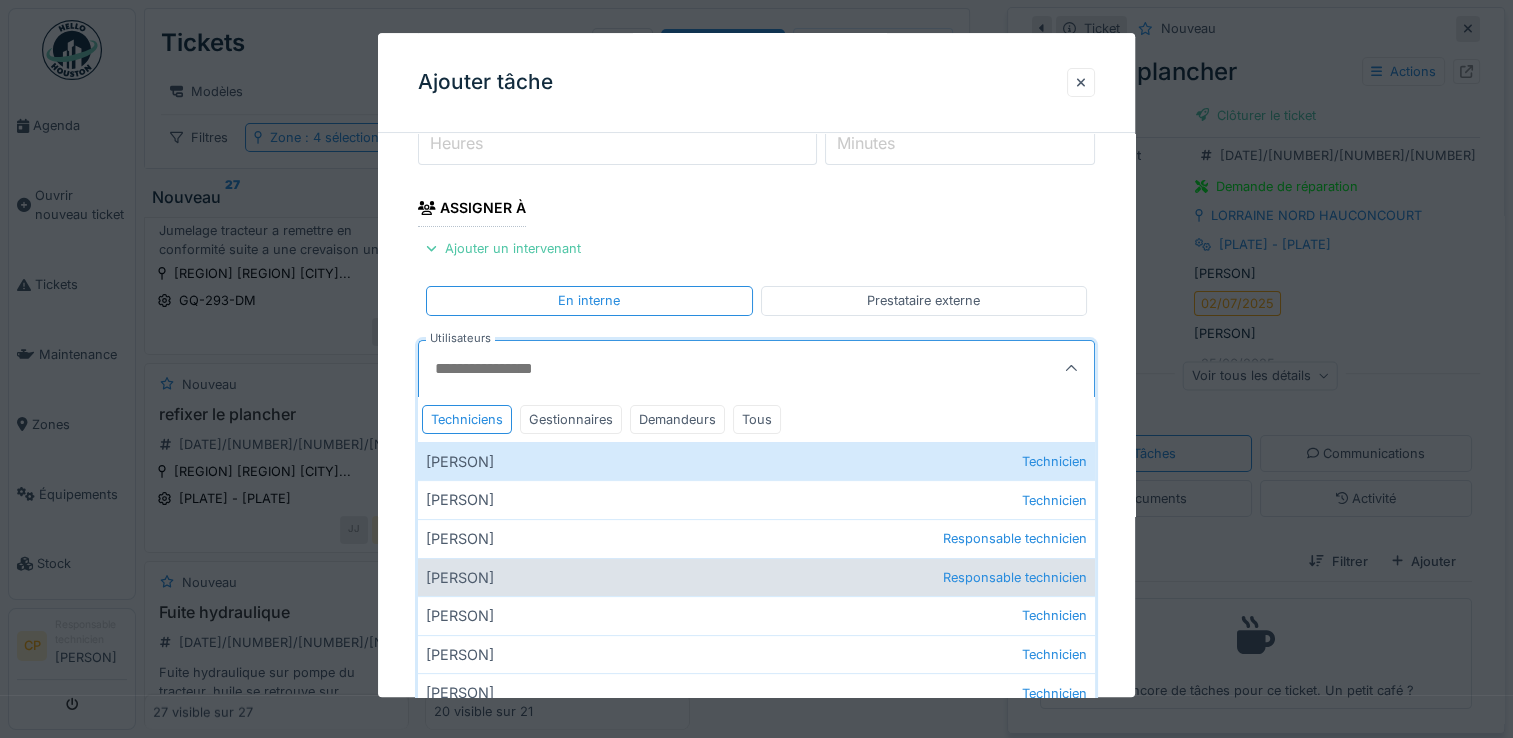 scroll, scrollTop: 300, scrollLeft: 0, axis: vertical 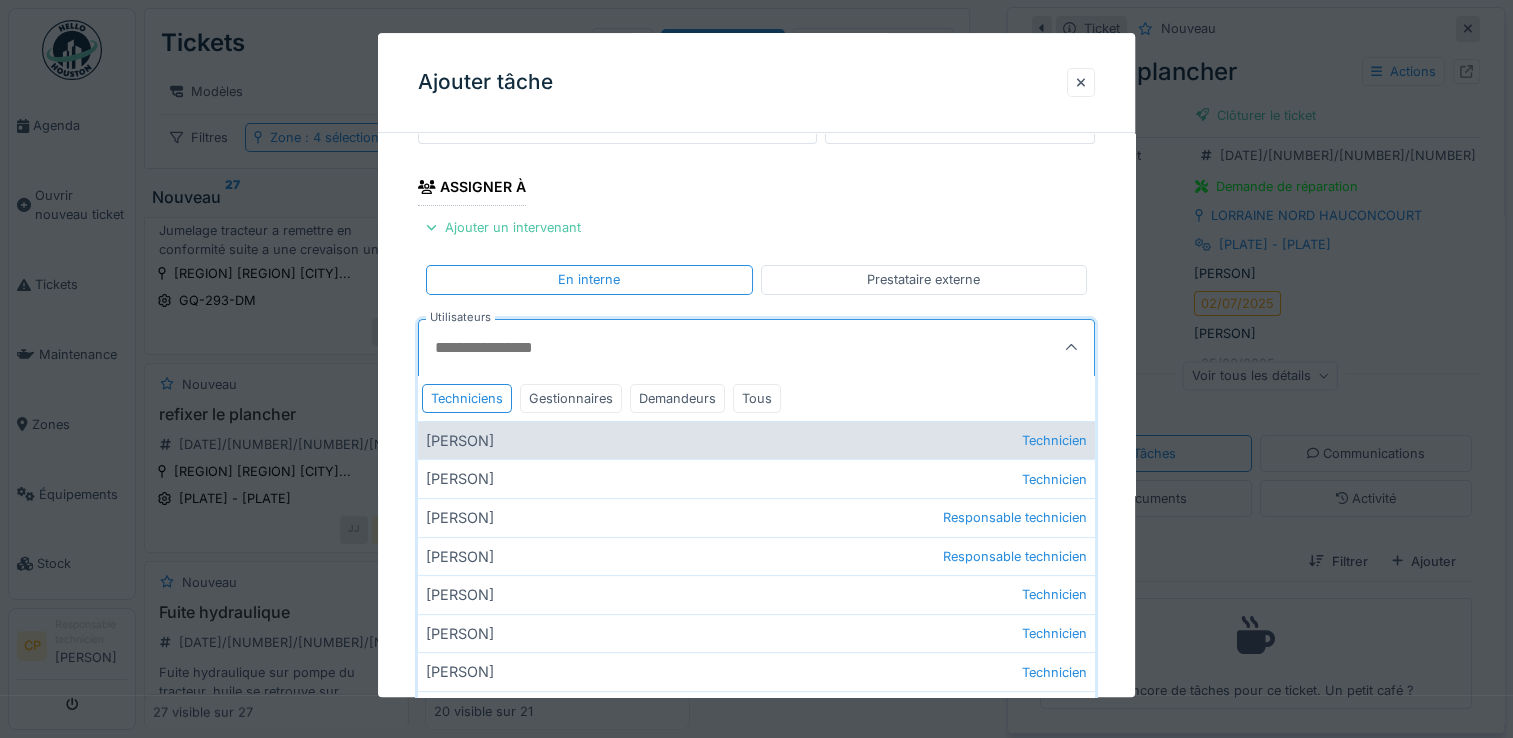 click on "Aziz Razzak   Technicien" at bounding box center (756, 440) 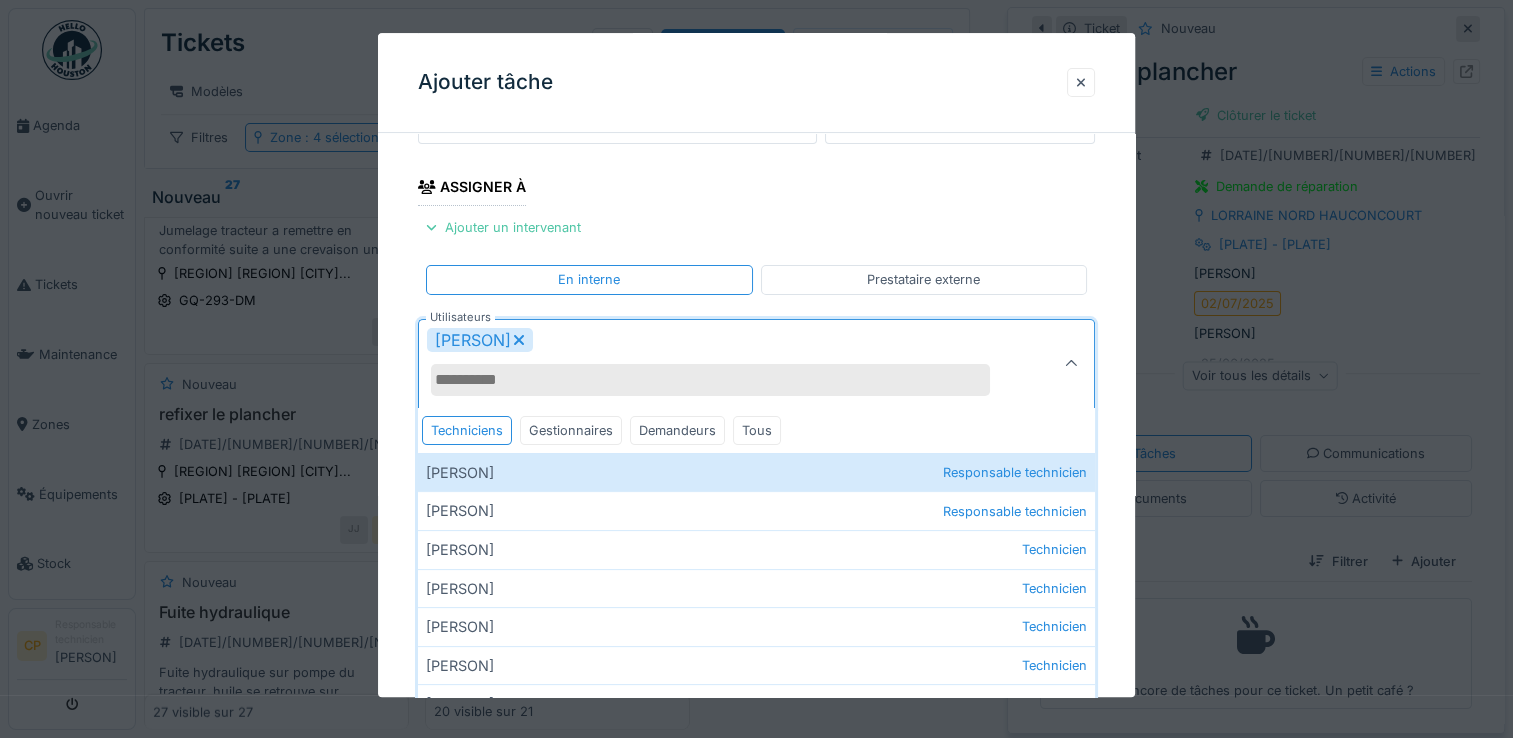 click at bounding box center (1071, 364) 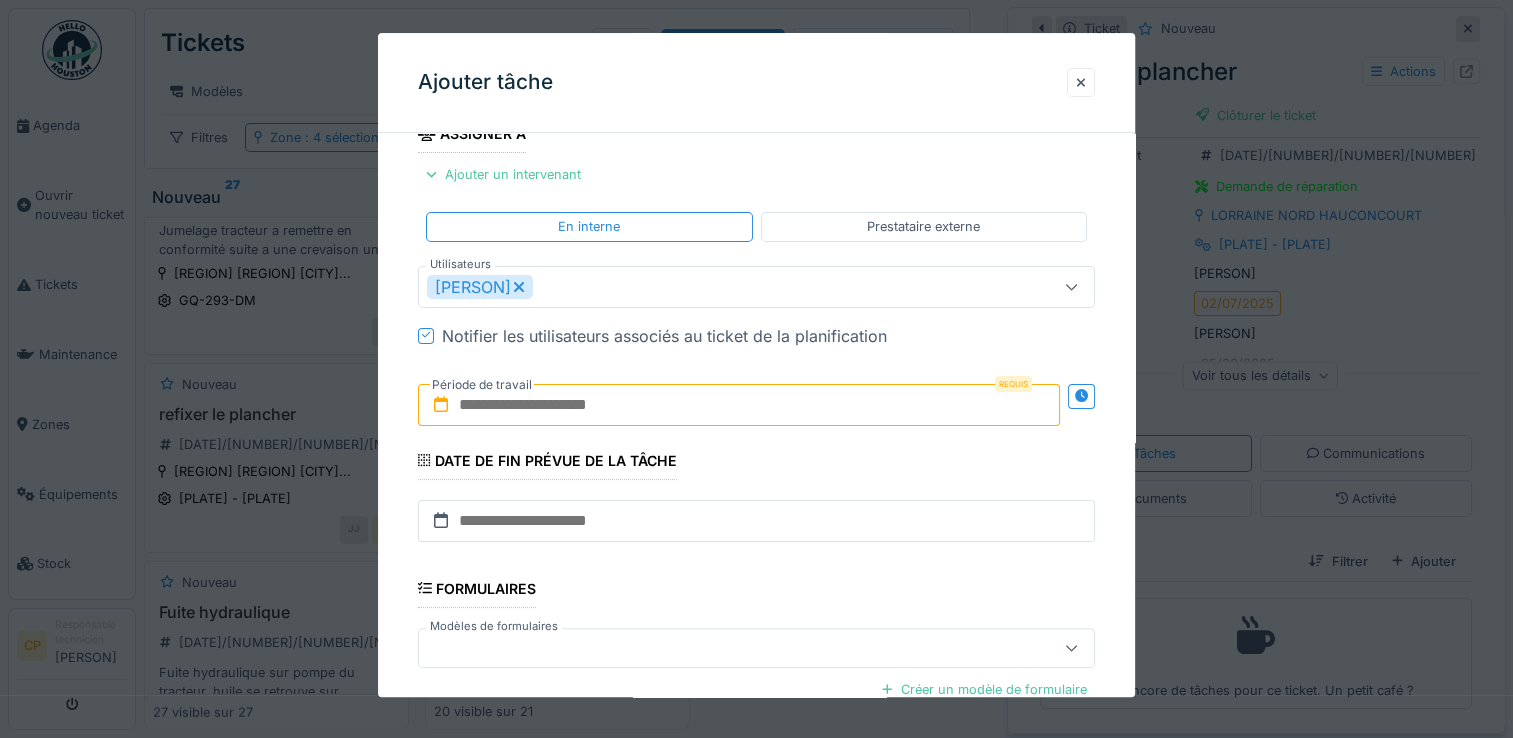 scroll, scrollTop: 400, scrollLeft: 0, axis: vertical 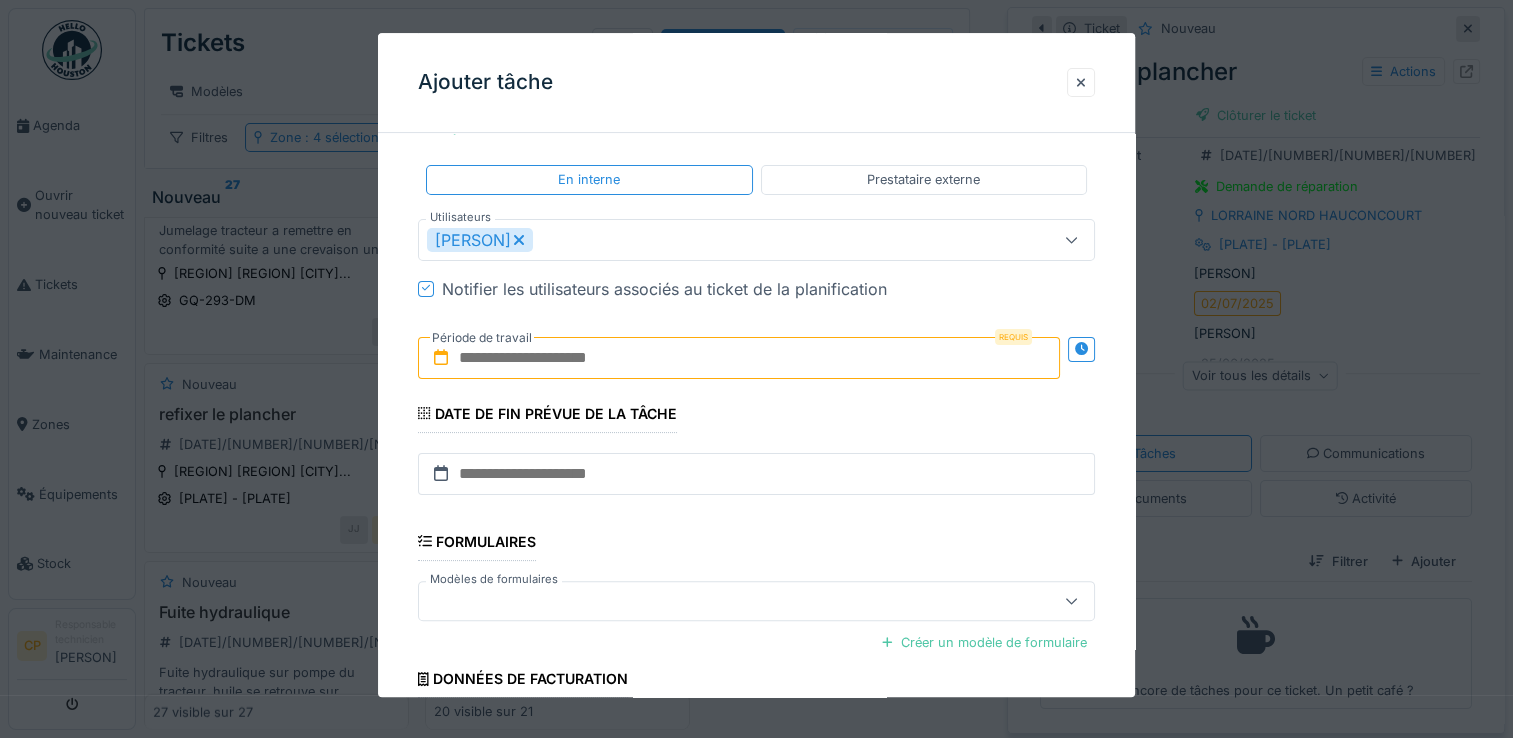 click at bounding box center (739, 358) 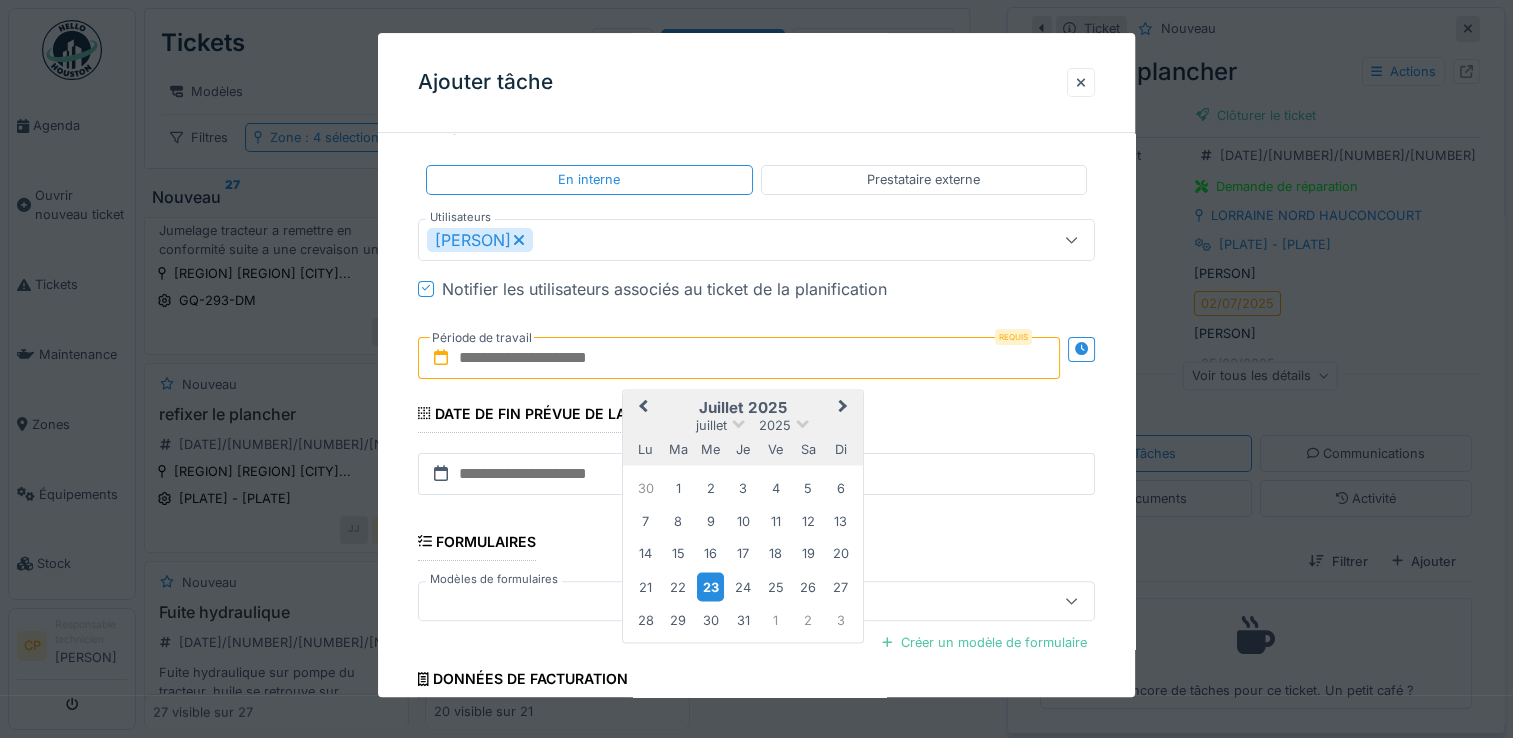 click on "23" at bounding box center [710, 586] 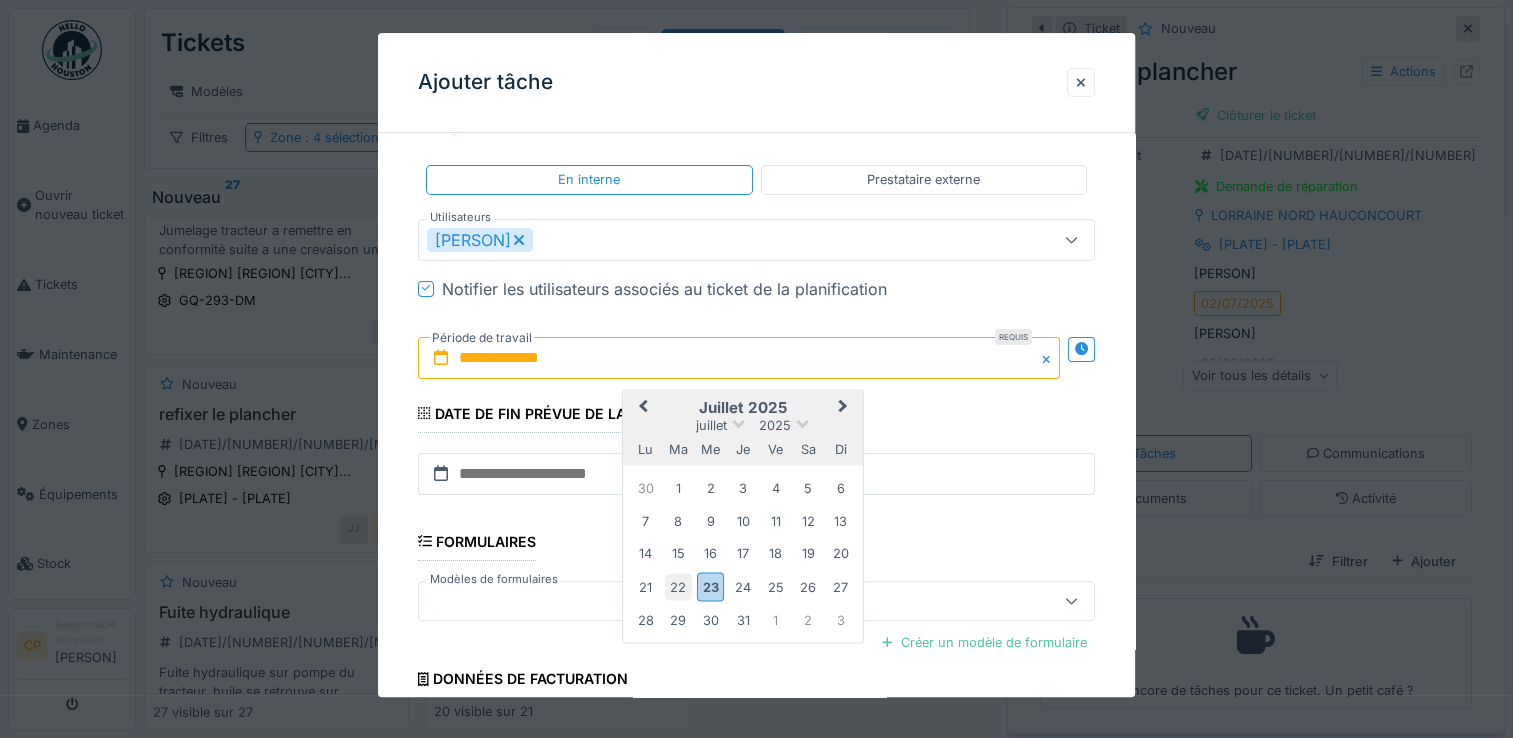 click on "22" at bounding box center [678, 586] 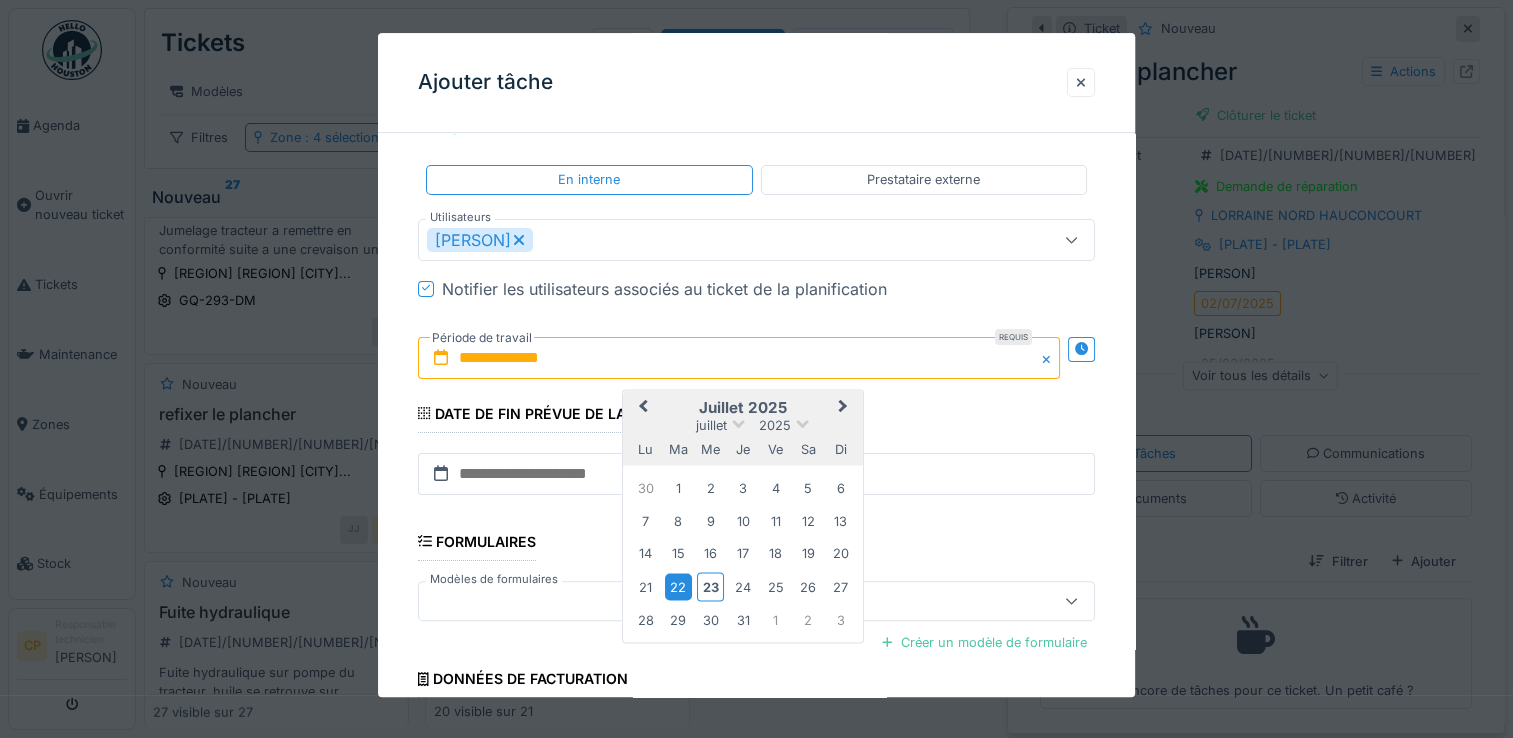 click on "22" at bounding box center [678, 586] 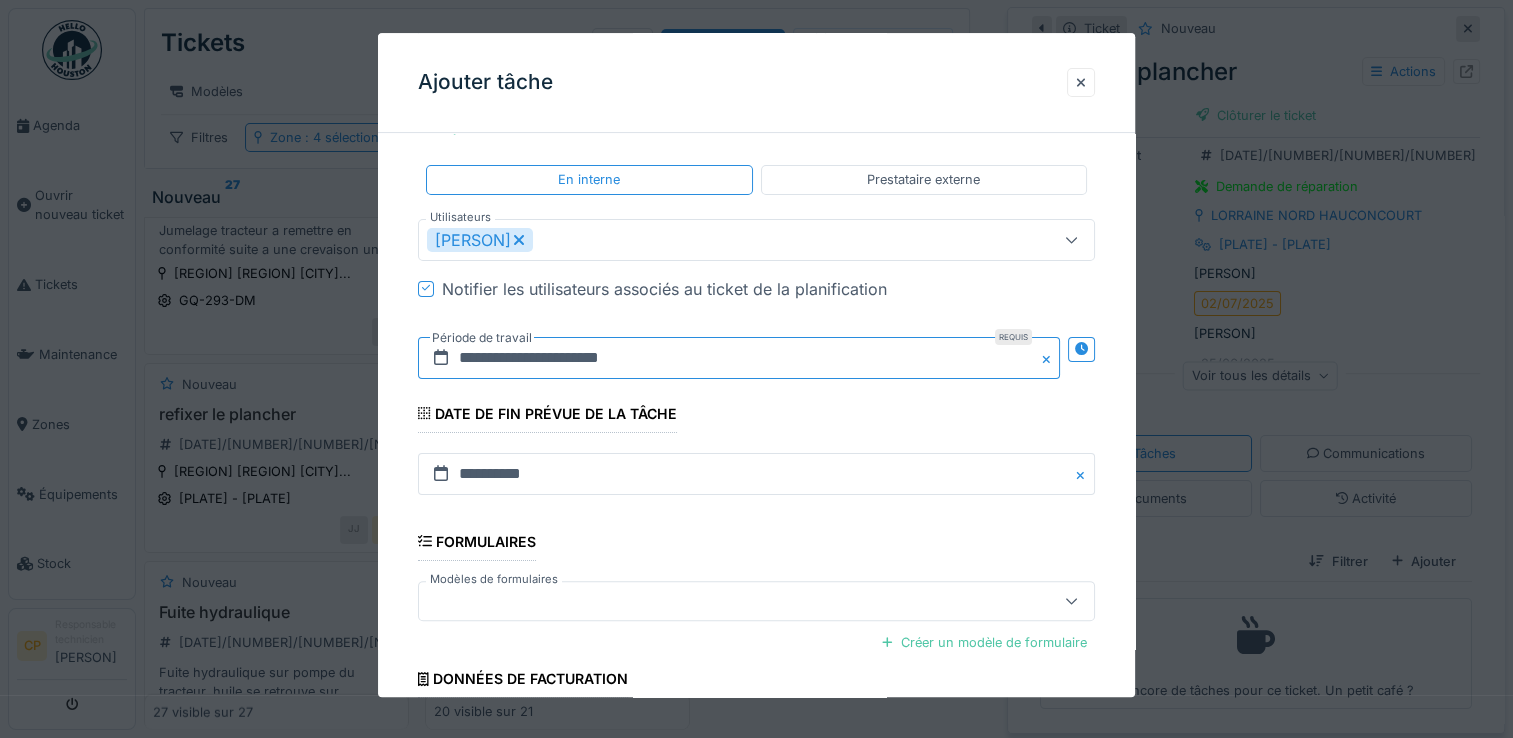 click on "**********" at bounding box center [739, 358] 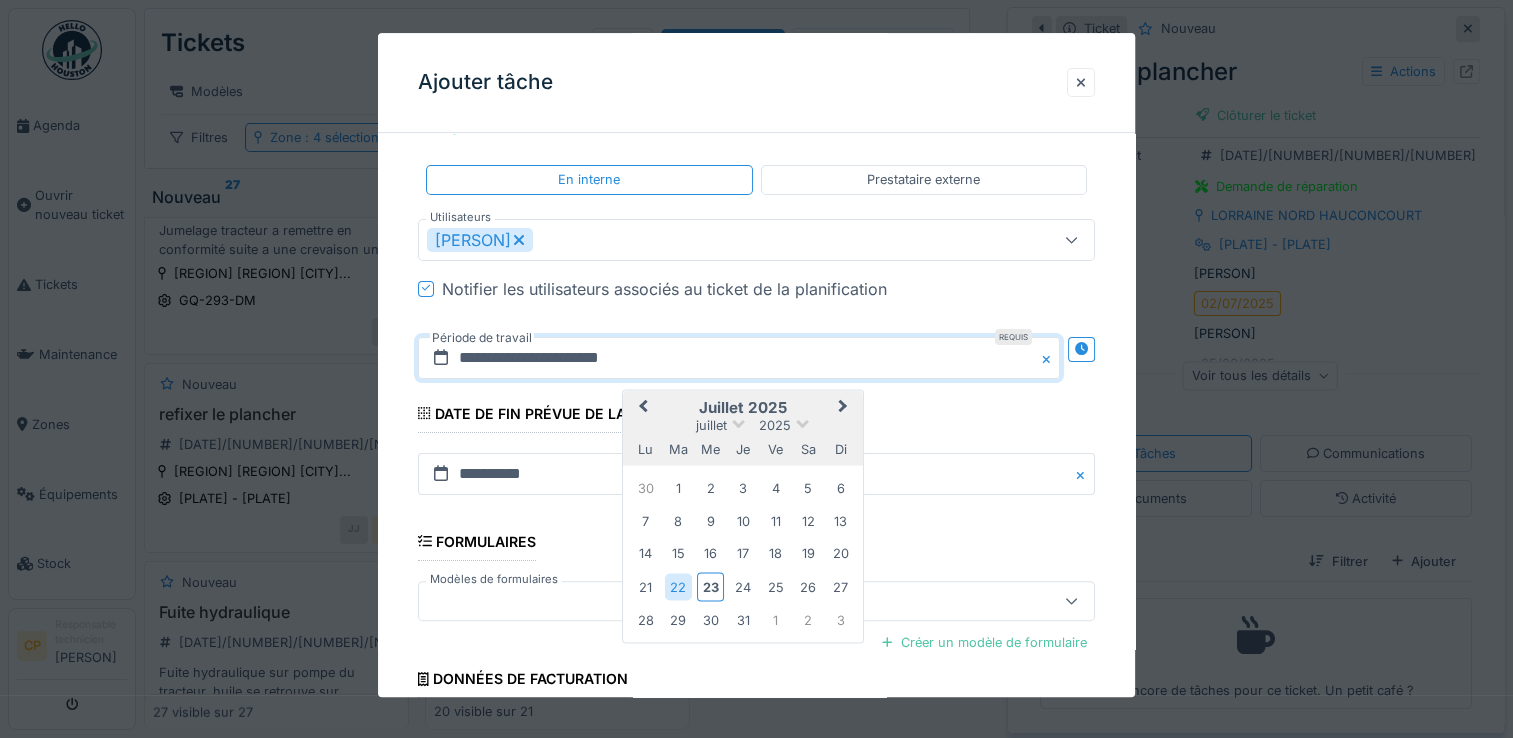 click at bounding box center [1049, 358] 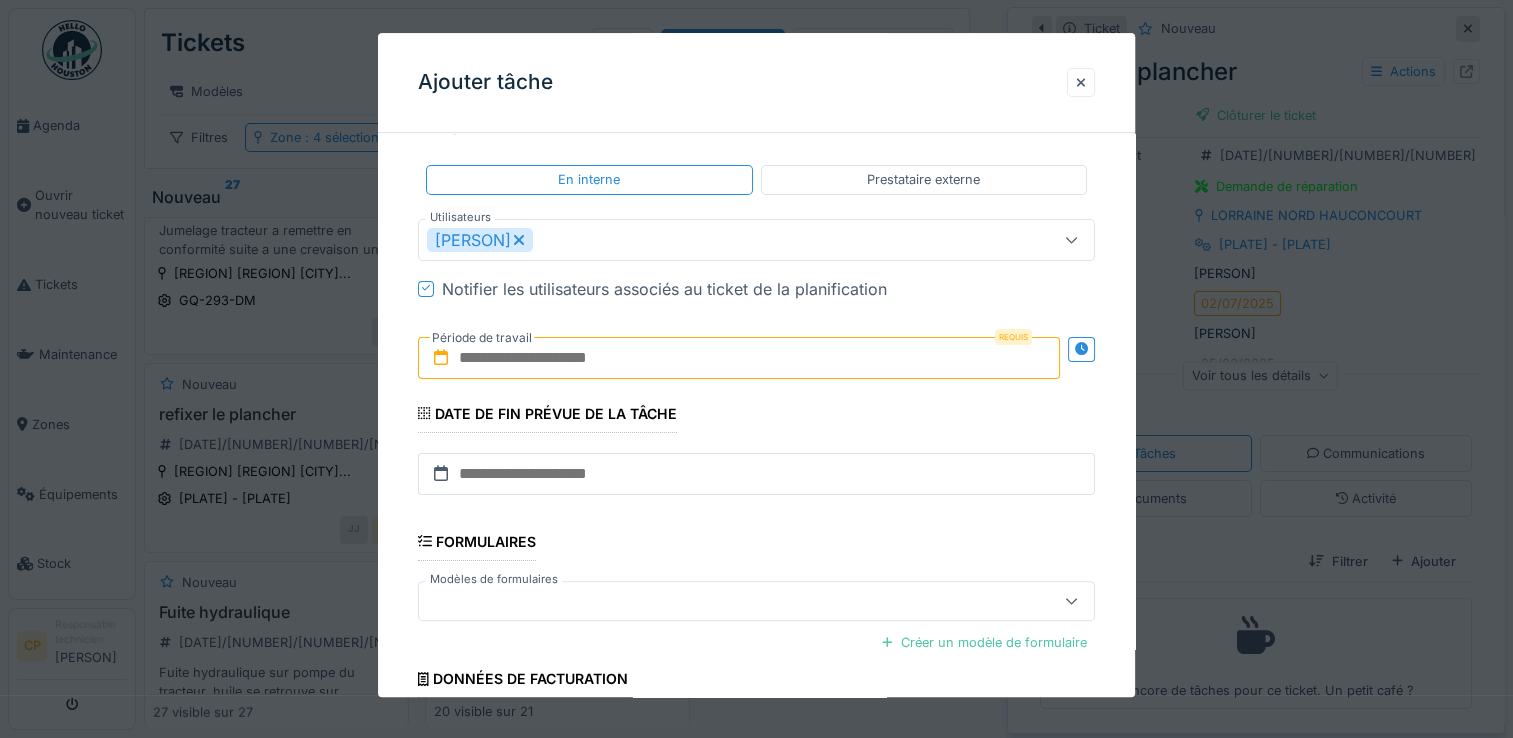 click at bounding box center (739, 358) 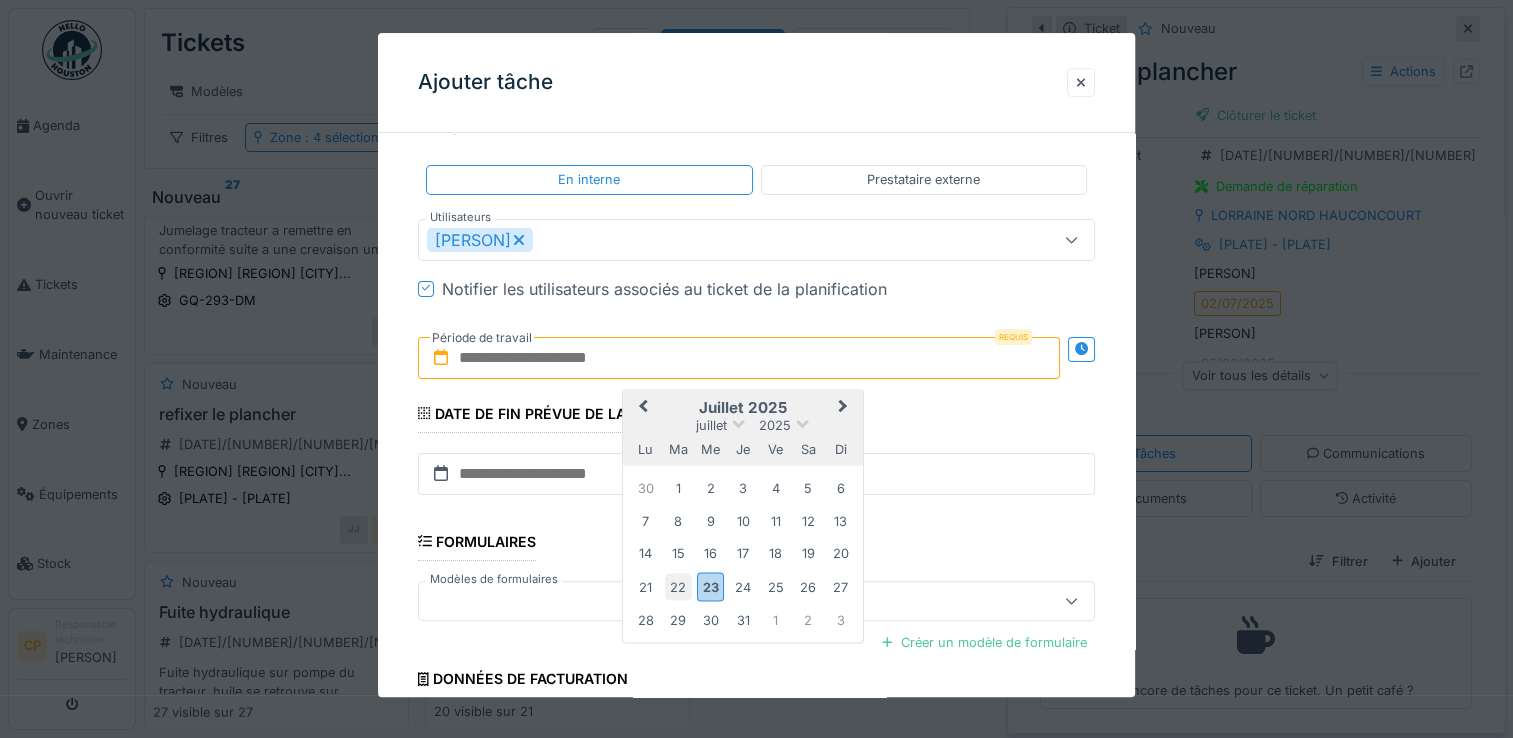 click on "22" at bounding box center [678, 586] 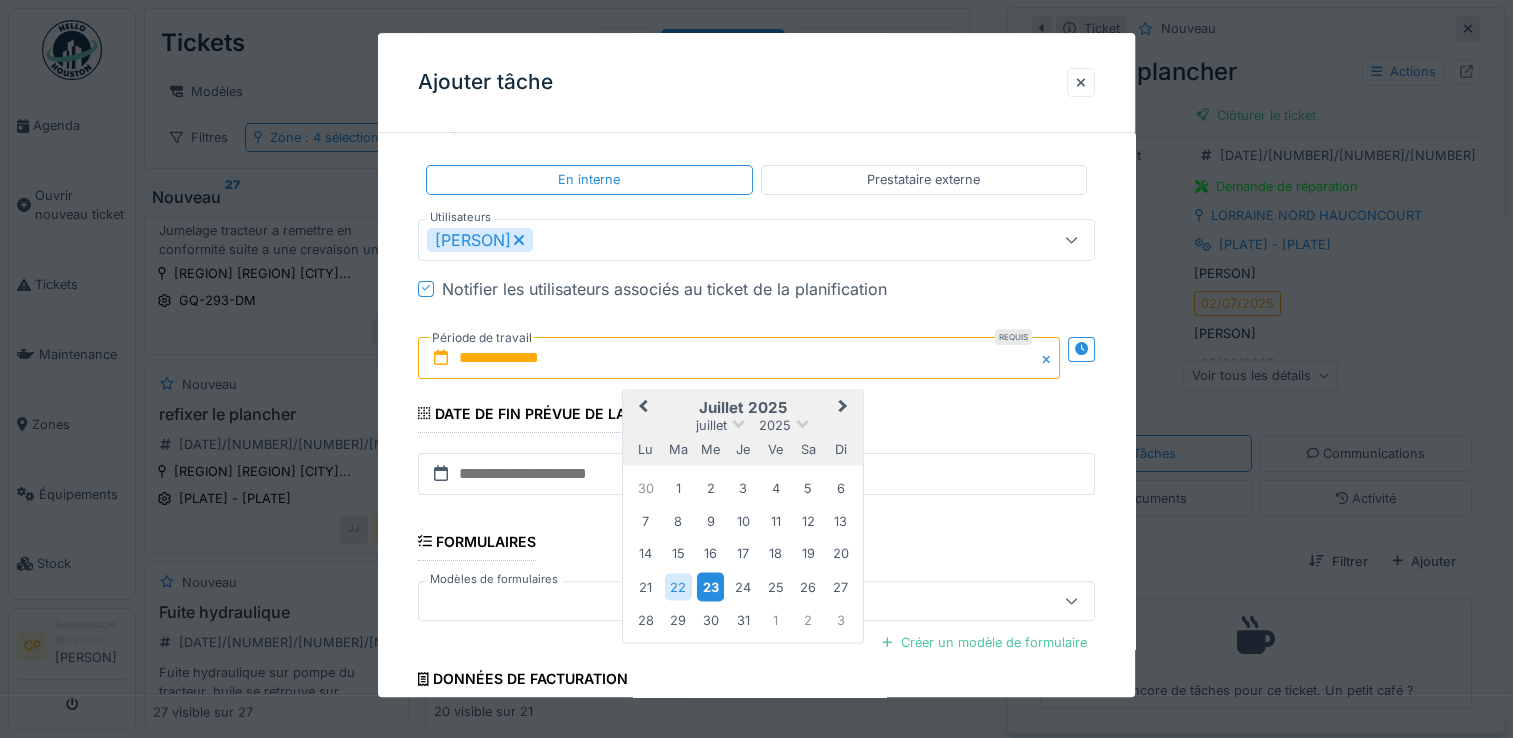 click on "23" at bounding box center [710, 586] 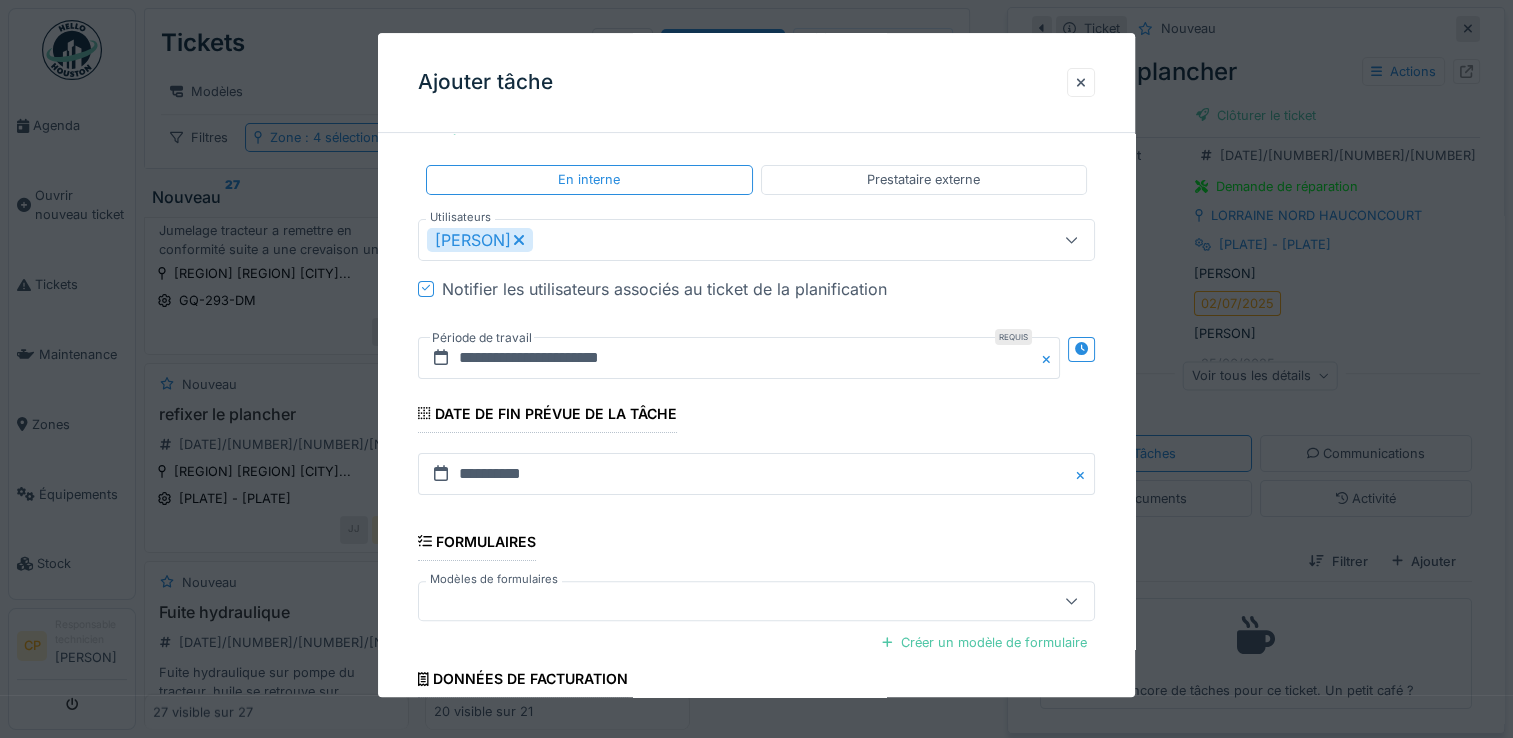 scroll, scrollTop: 569, scrollLeft: 0, axis: vertical 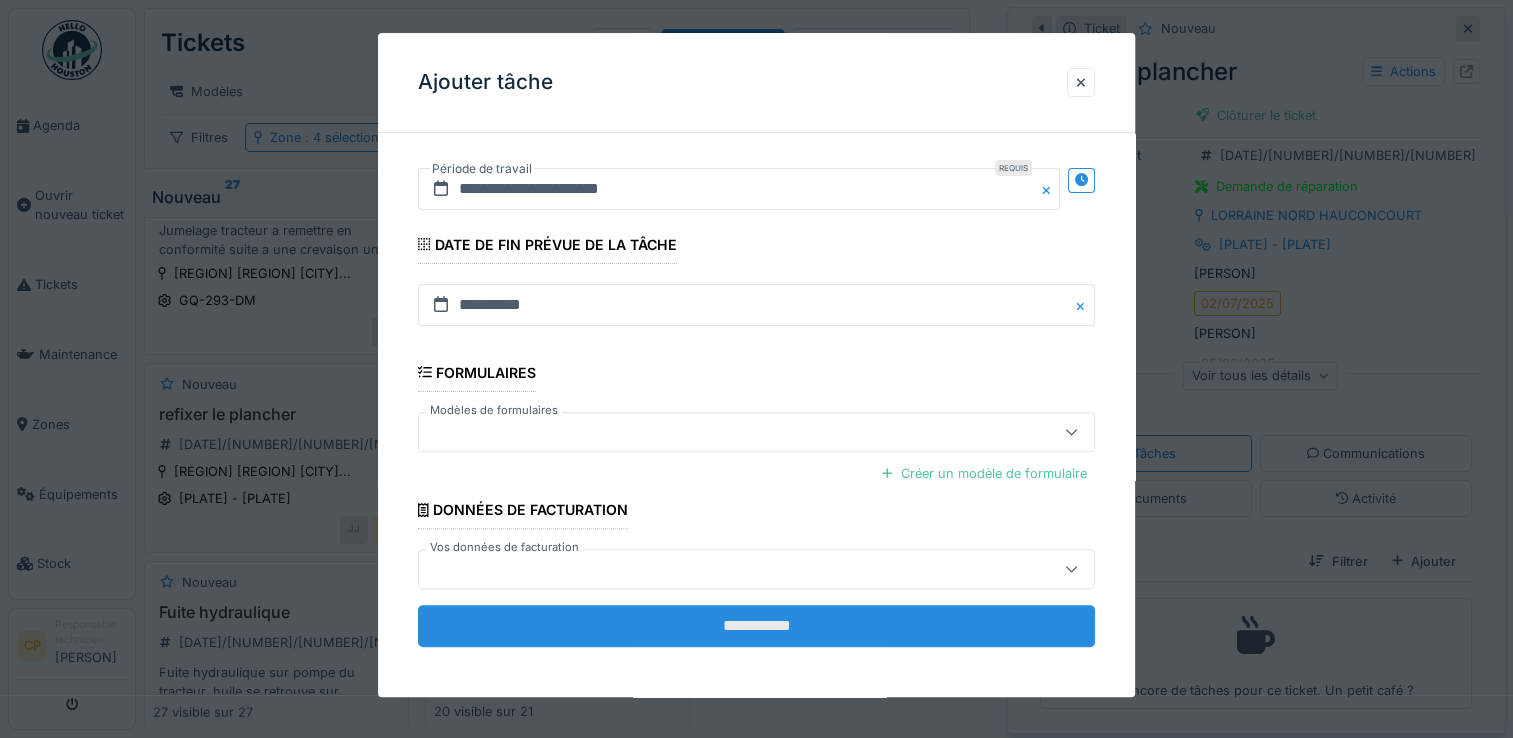 click on "**********" at bounding box center [756, 626] 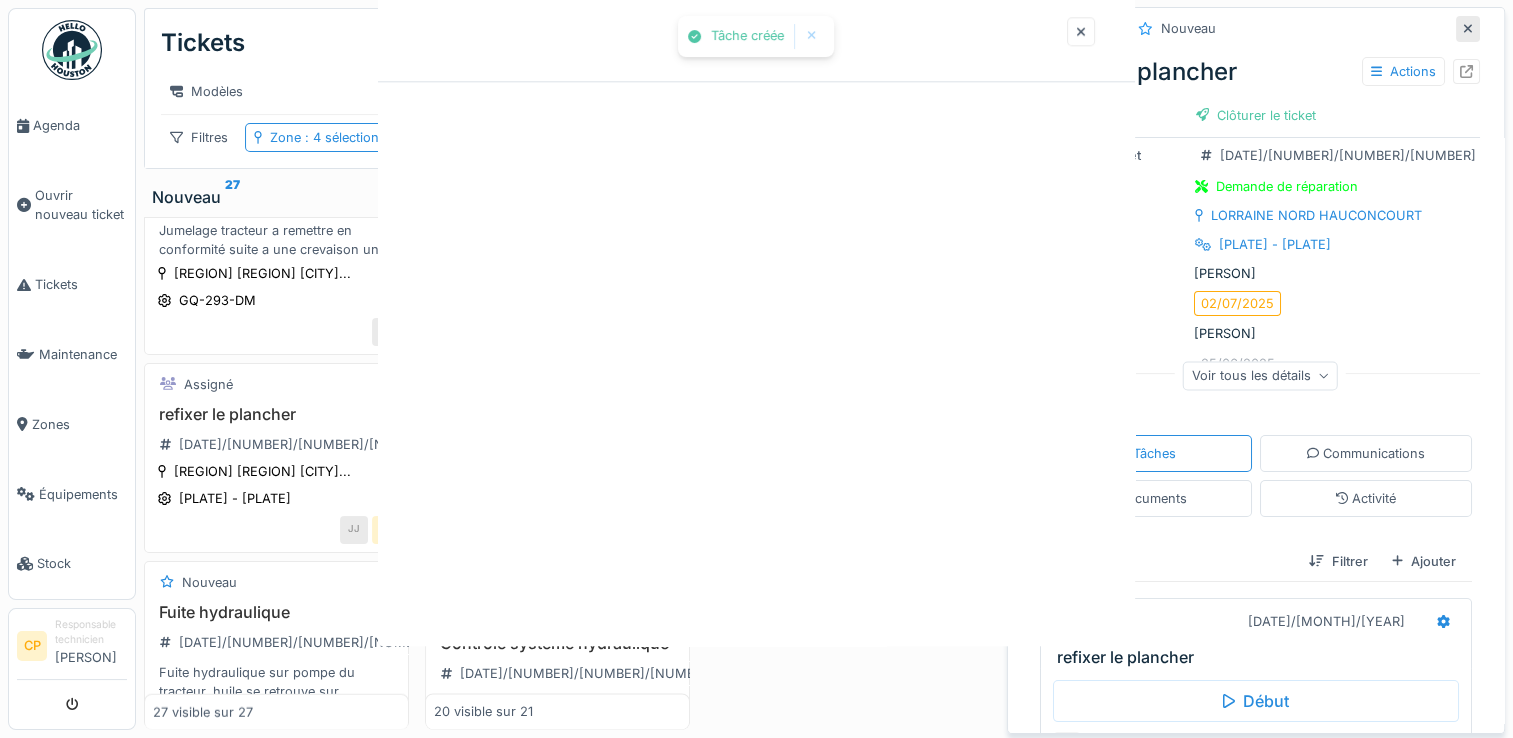 scroll, scrollTop: 0, scrollLeft: 0, axis: both 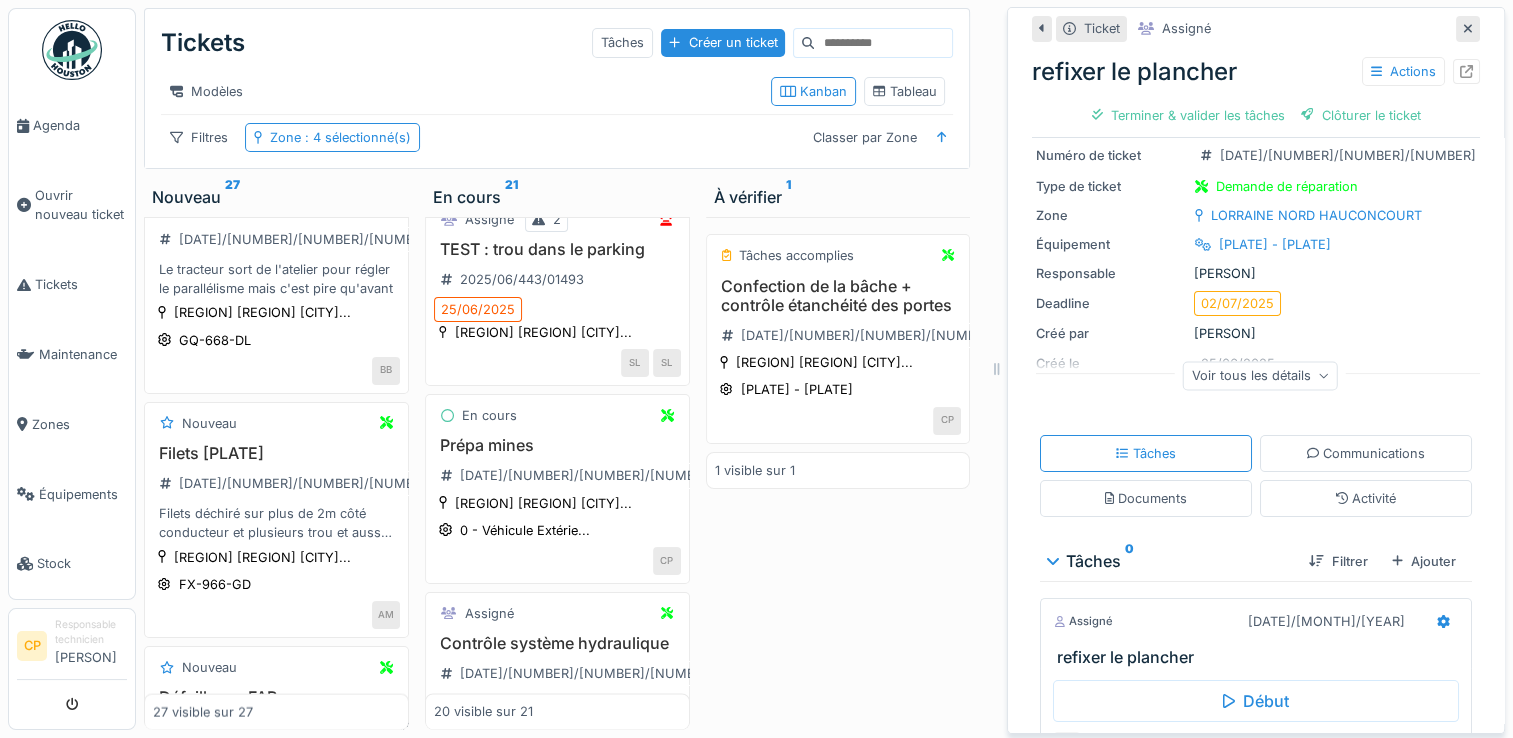 click at bounding box center (883, 43) 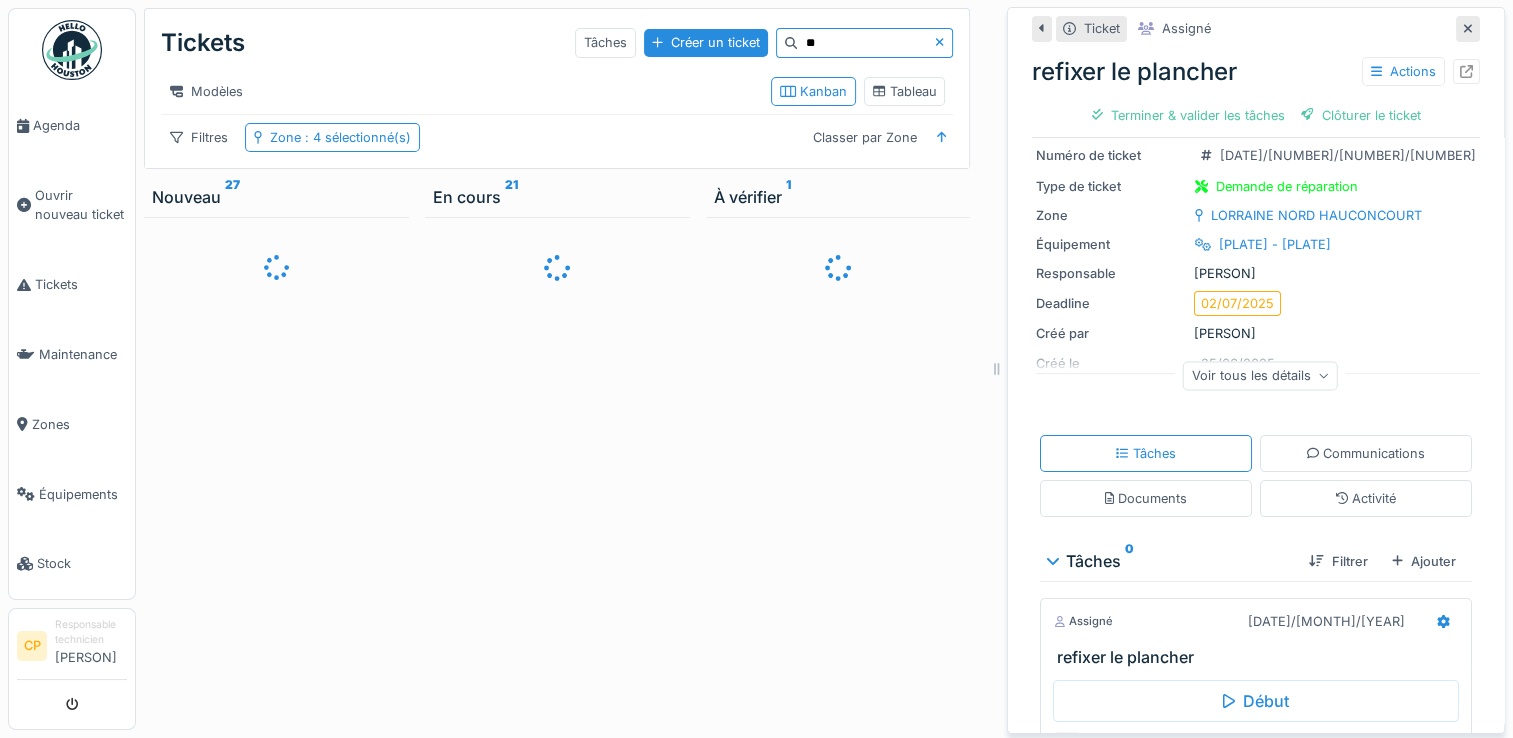 scroll, scrollTop: 0, scrollLeft: 0, axis: both 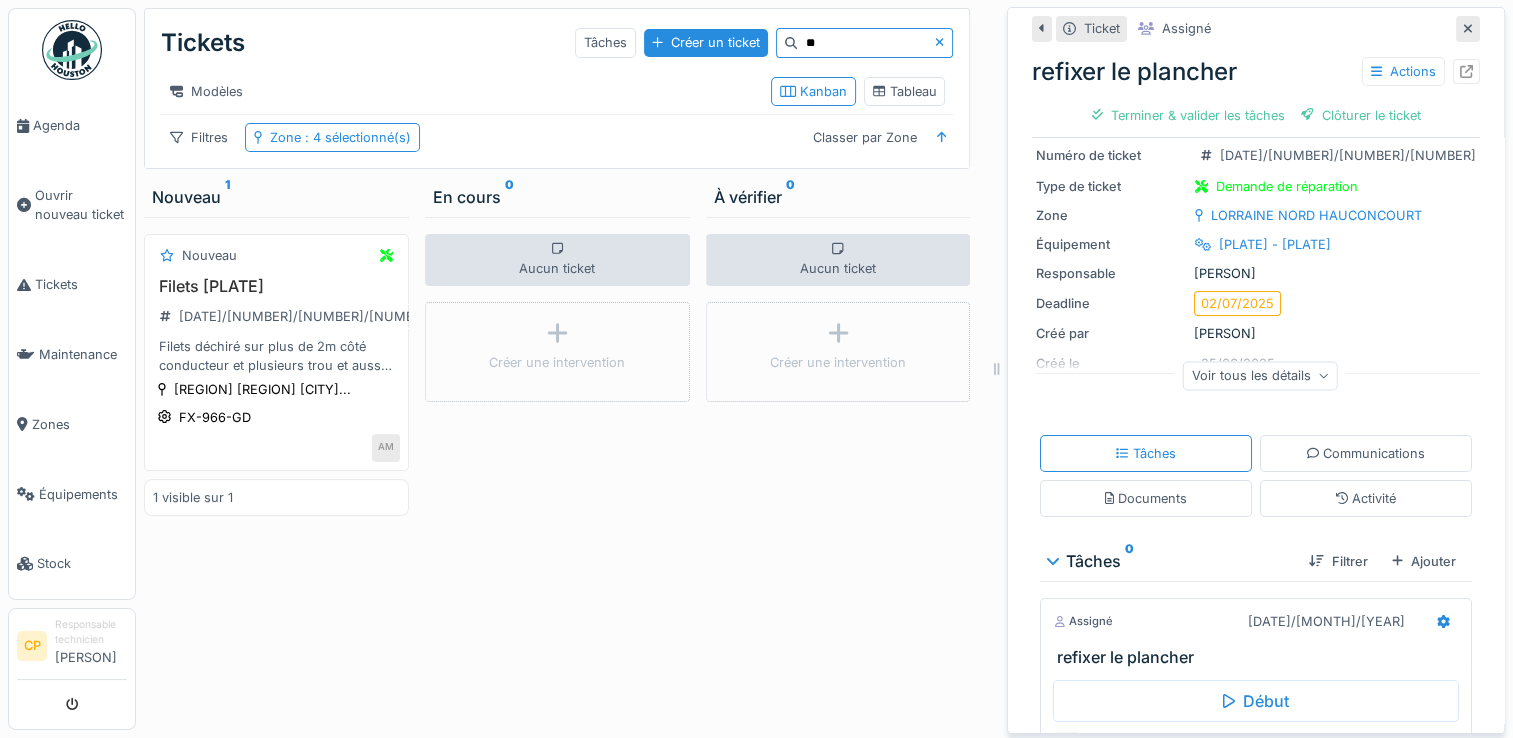 type on "**" 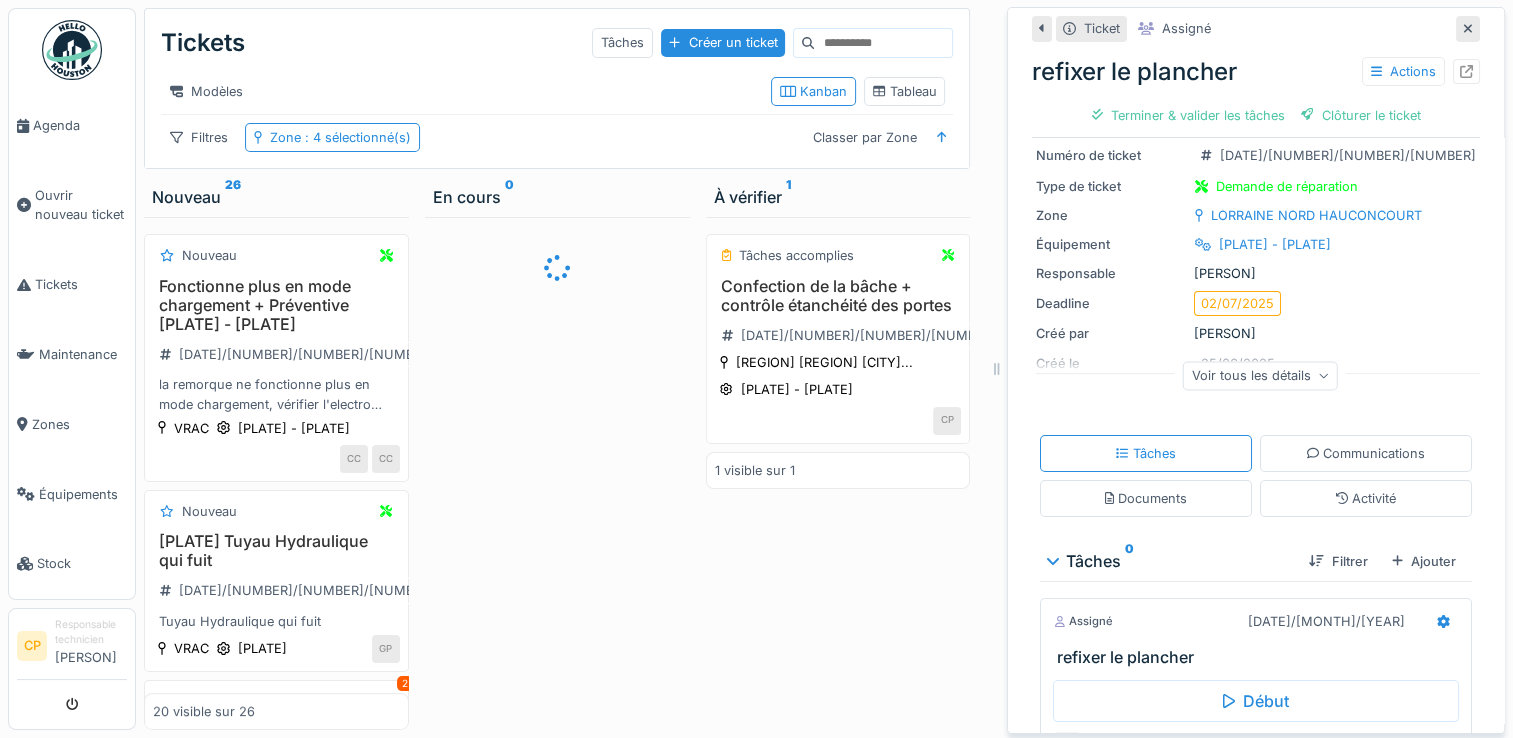 click at bounding box center (883, 43) 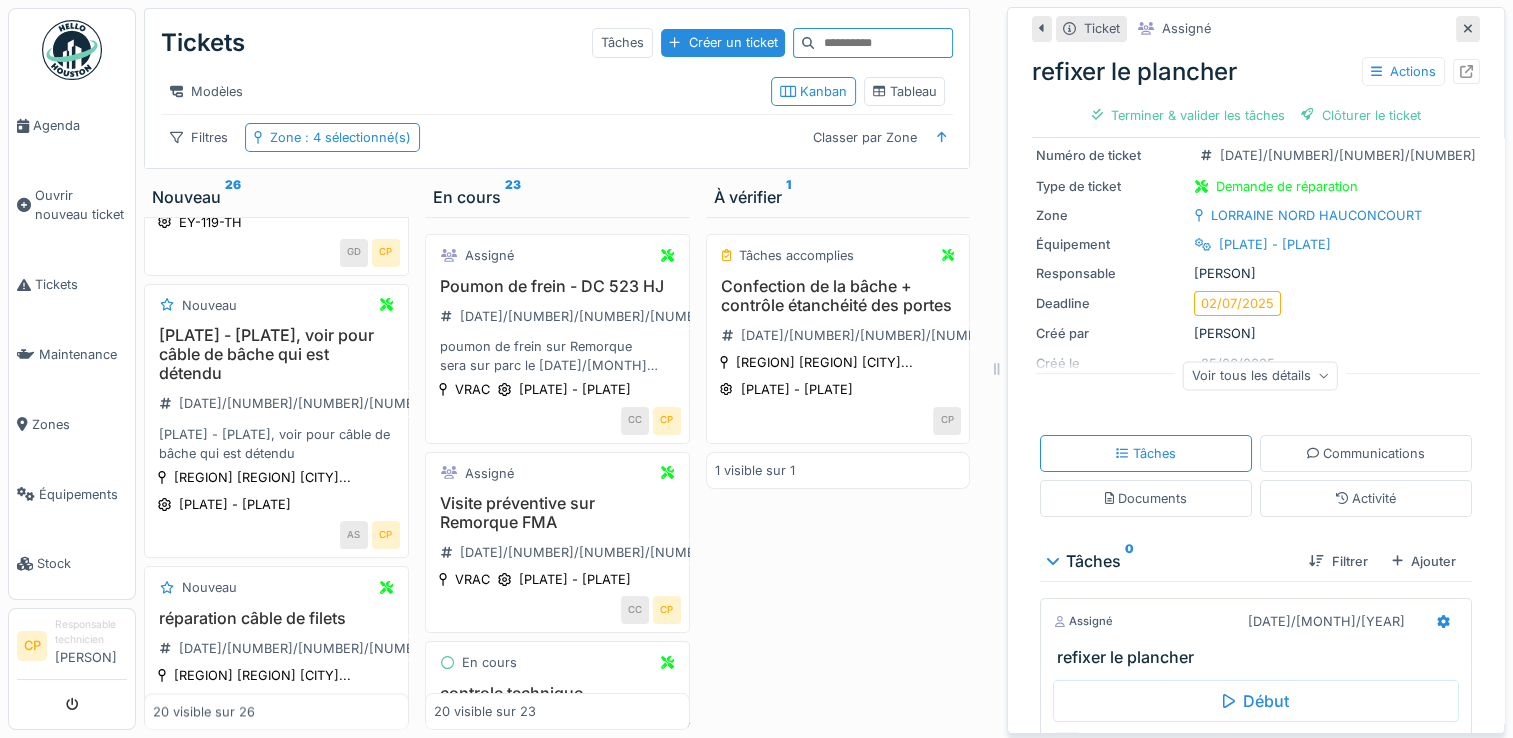 scroll, scrollTop: 2600, scrollLeft: 0, axis: vertical 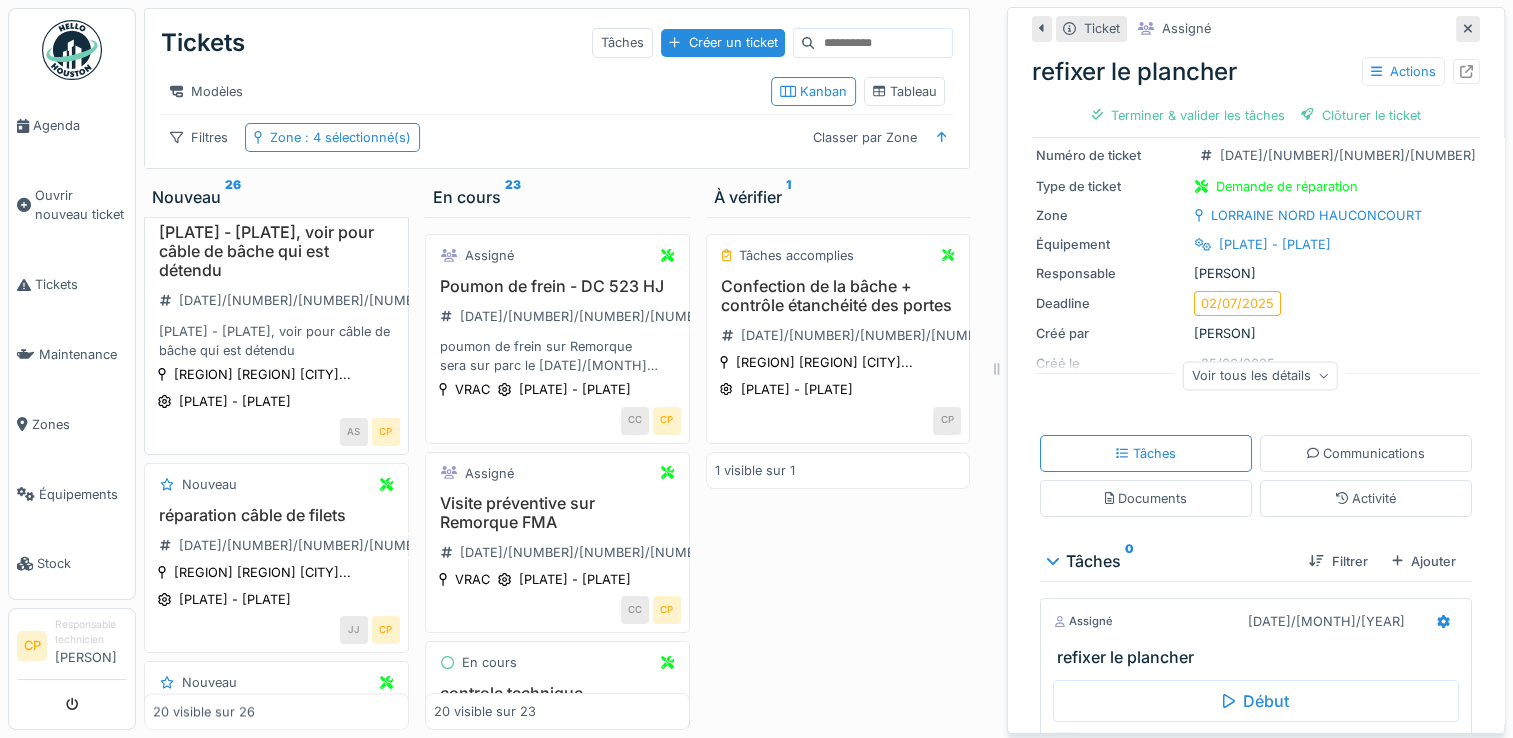 click on "FN-953-RS, voir pour câble de bâche qui est détendu" at bounding box center [276, 252] 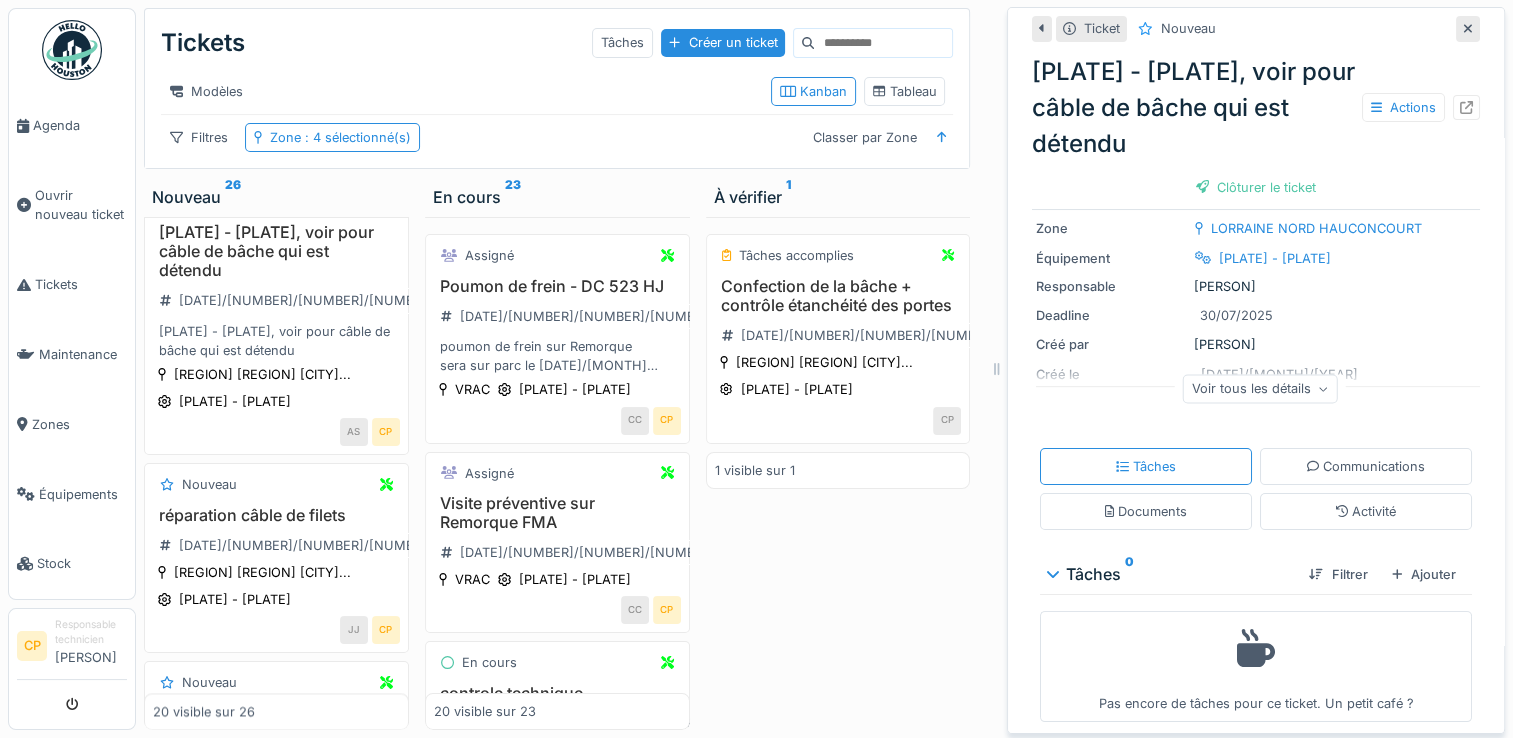 scroll, scrollTop: 138, scrollLeft: 0, axis: vertical 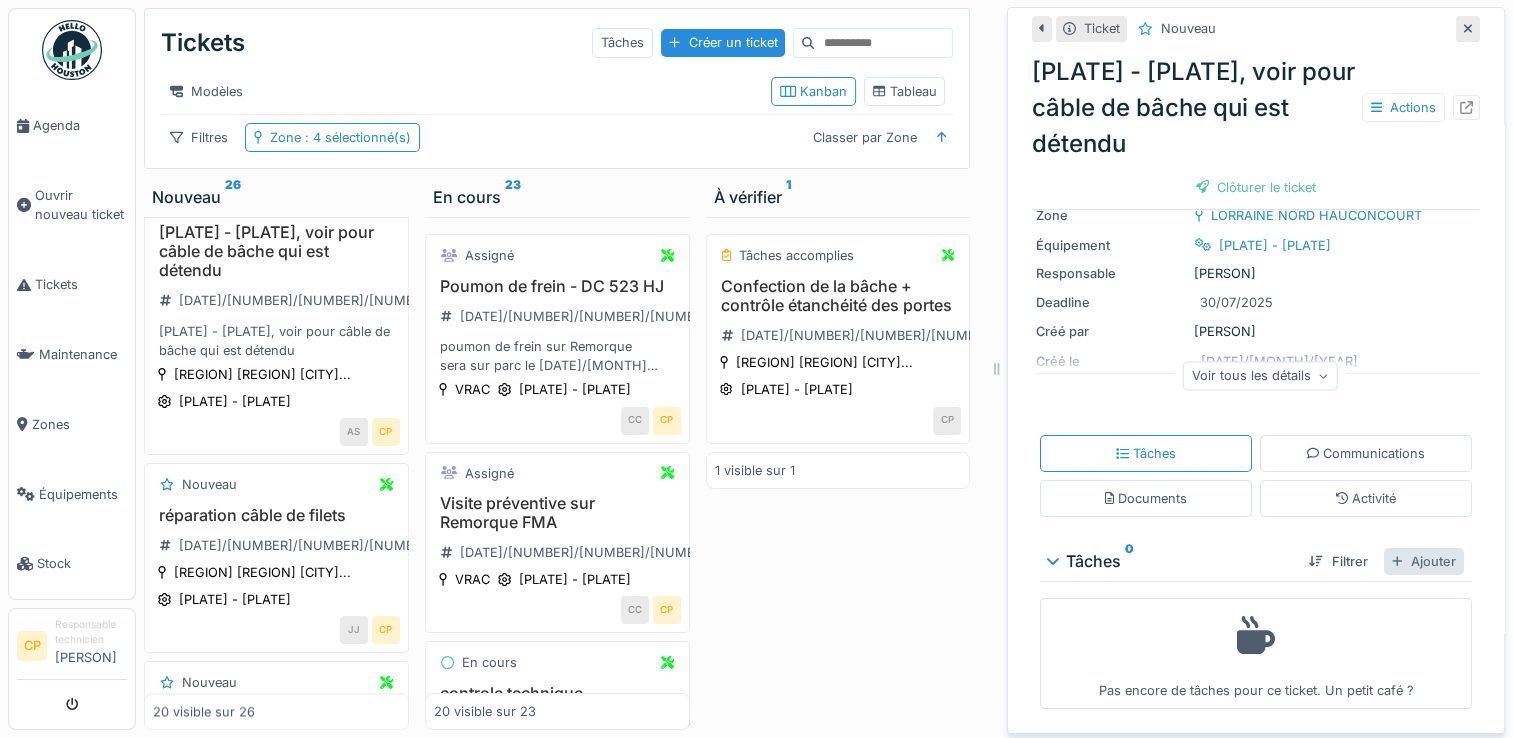 click on "Ajouter" at bounding box center [1424, 561] 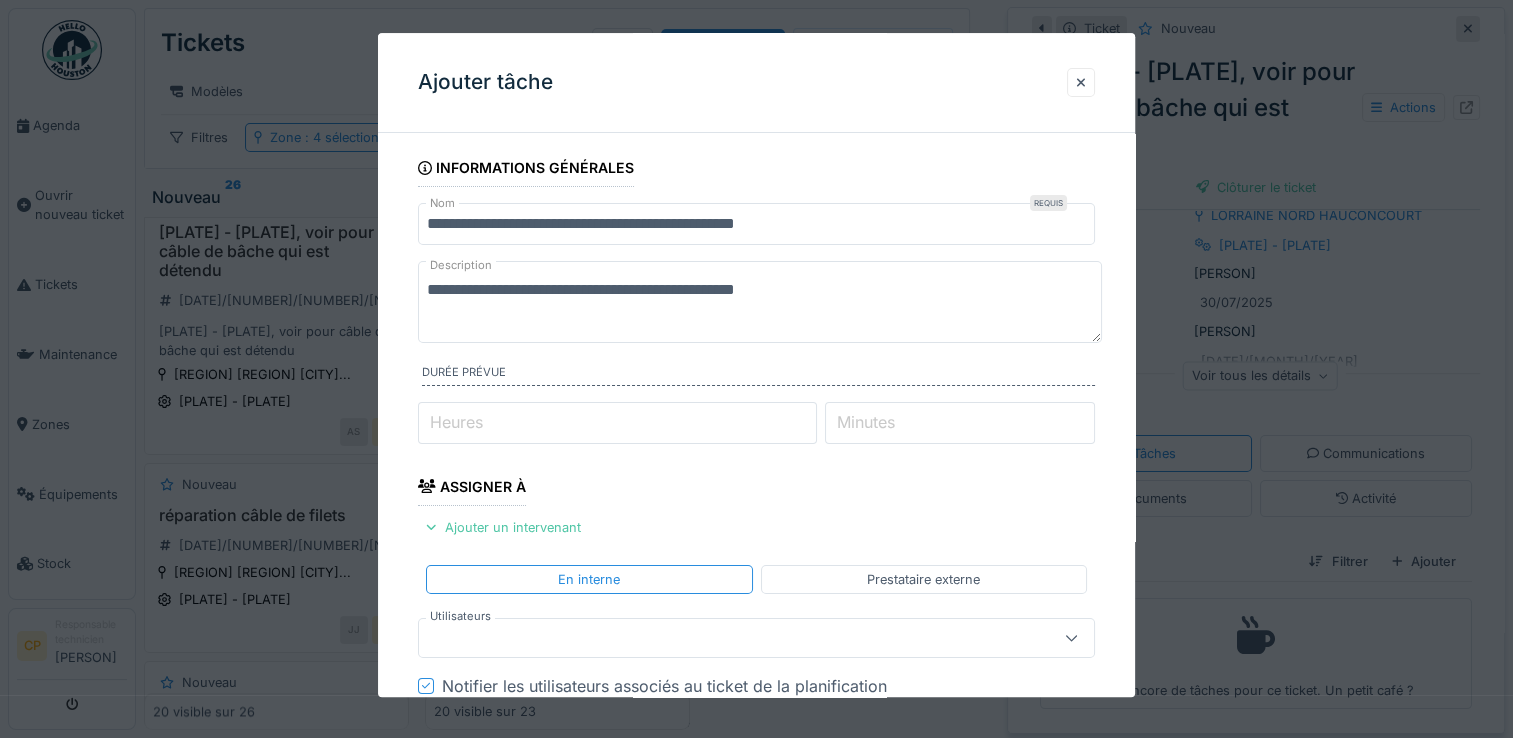 click at bounding box center [722, 638] 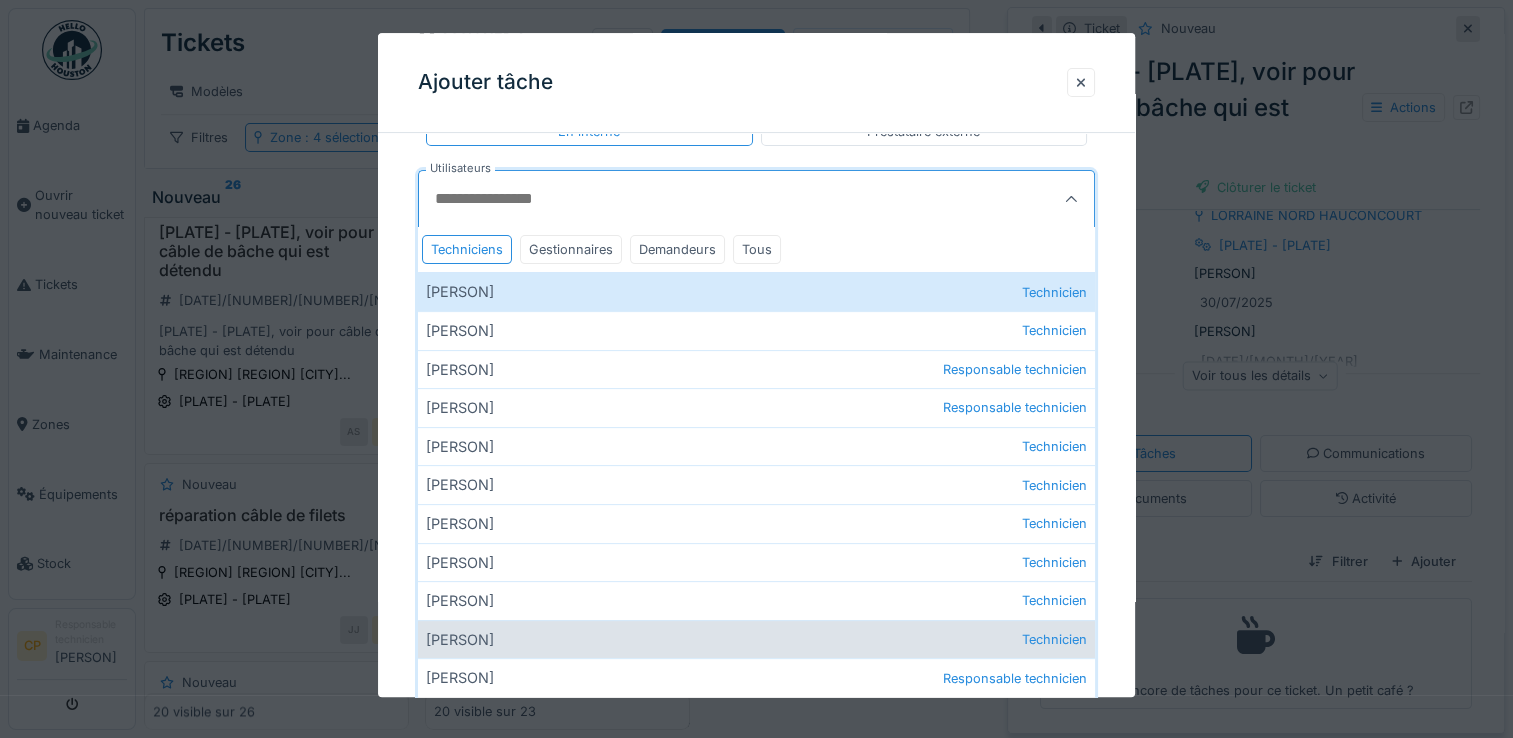 scroll, scrollTop: 500, scrollLeft: 0, axis: vertical 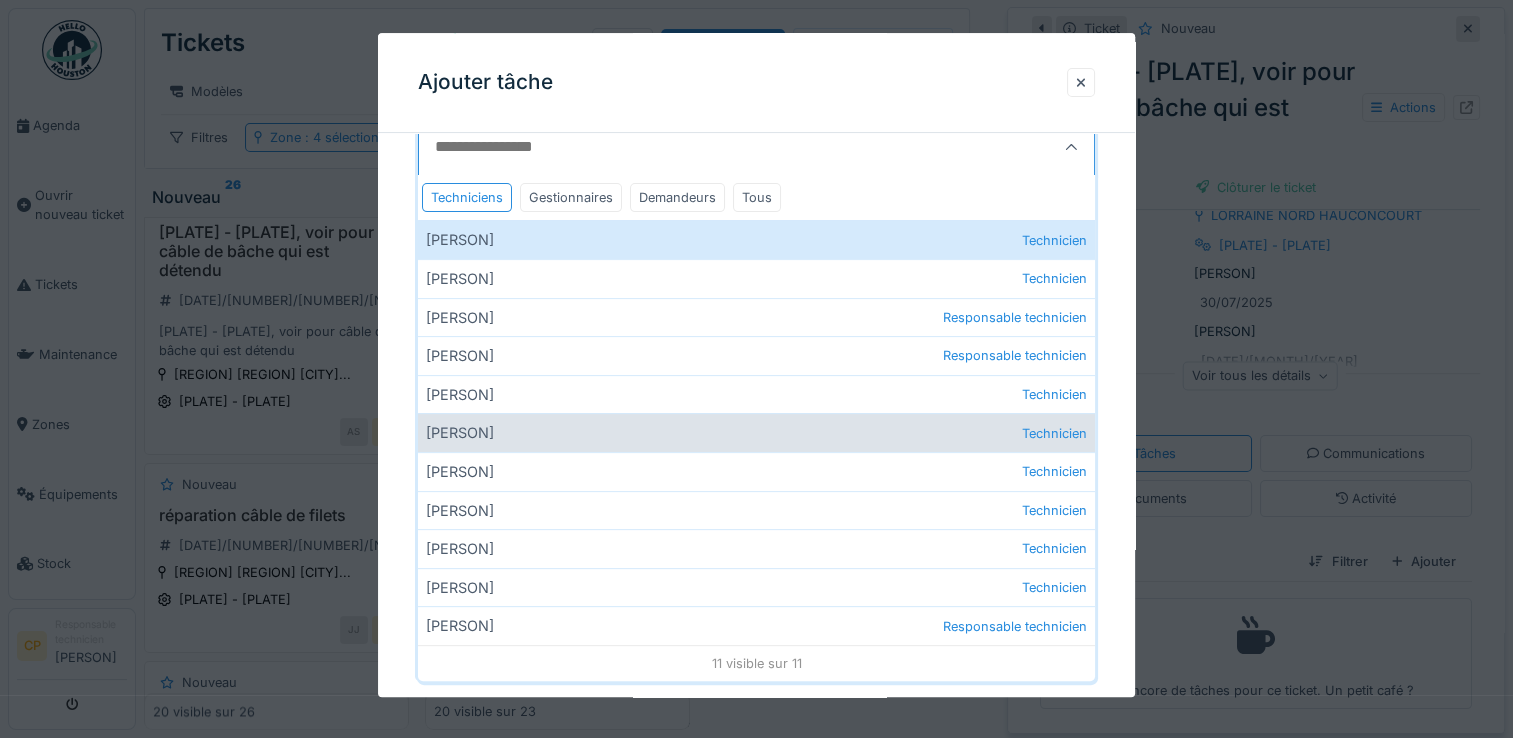 click on "Farid Amari   Technicien" at bounding box center (756, 433) 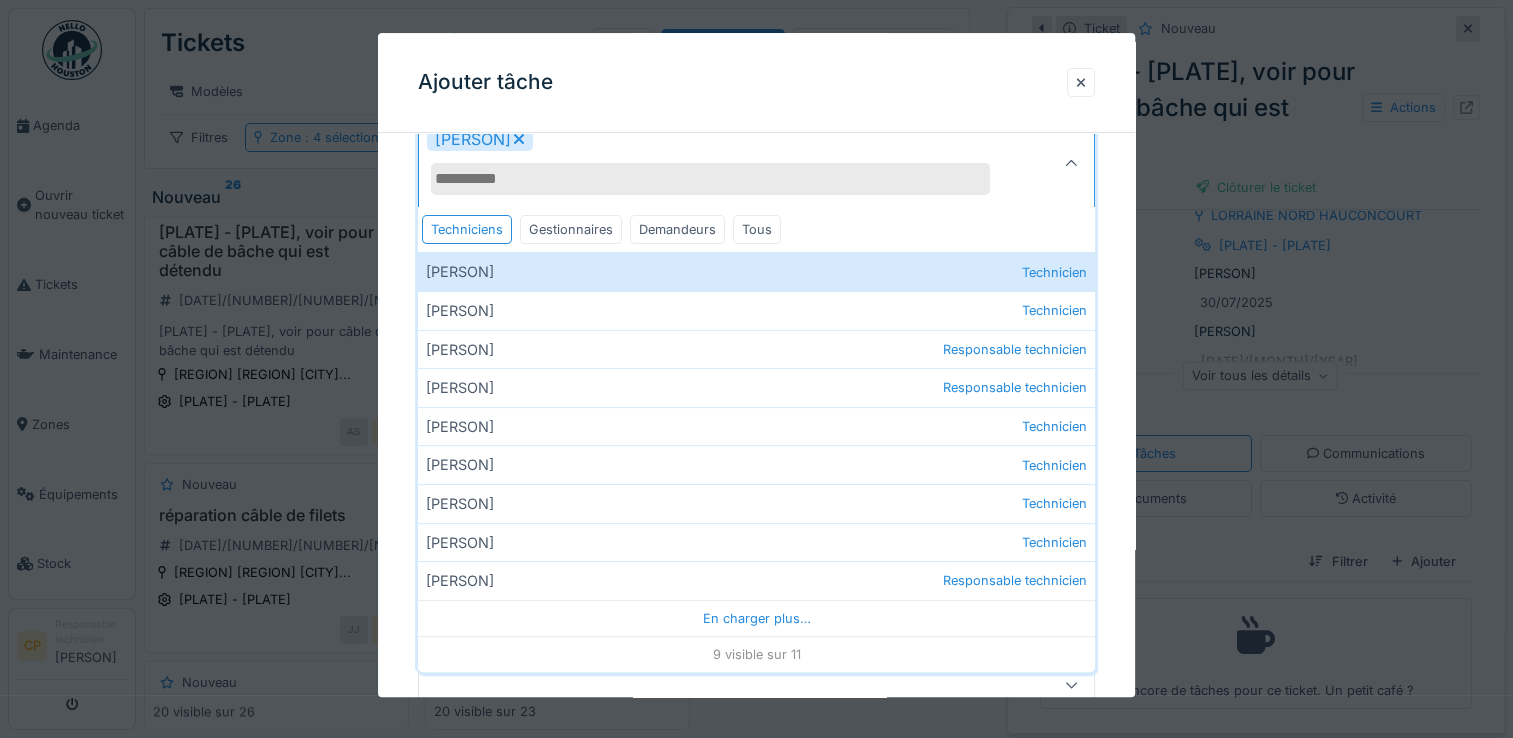 click at bounding box center [1071, 163] 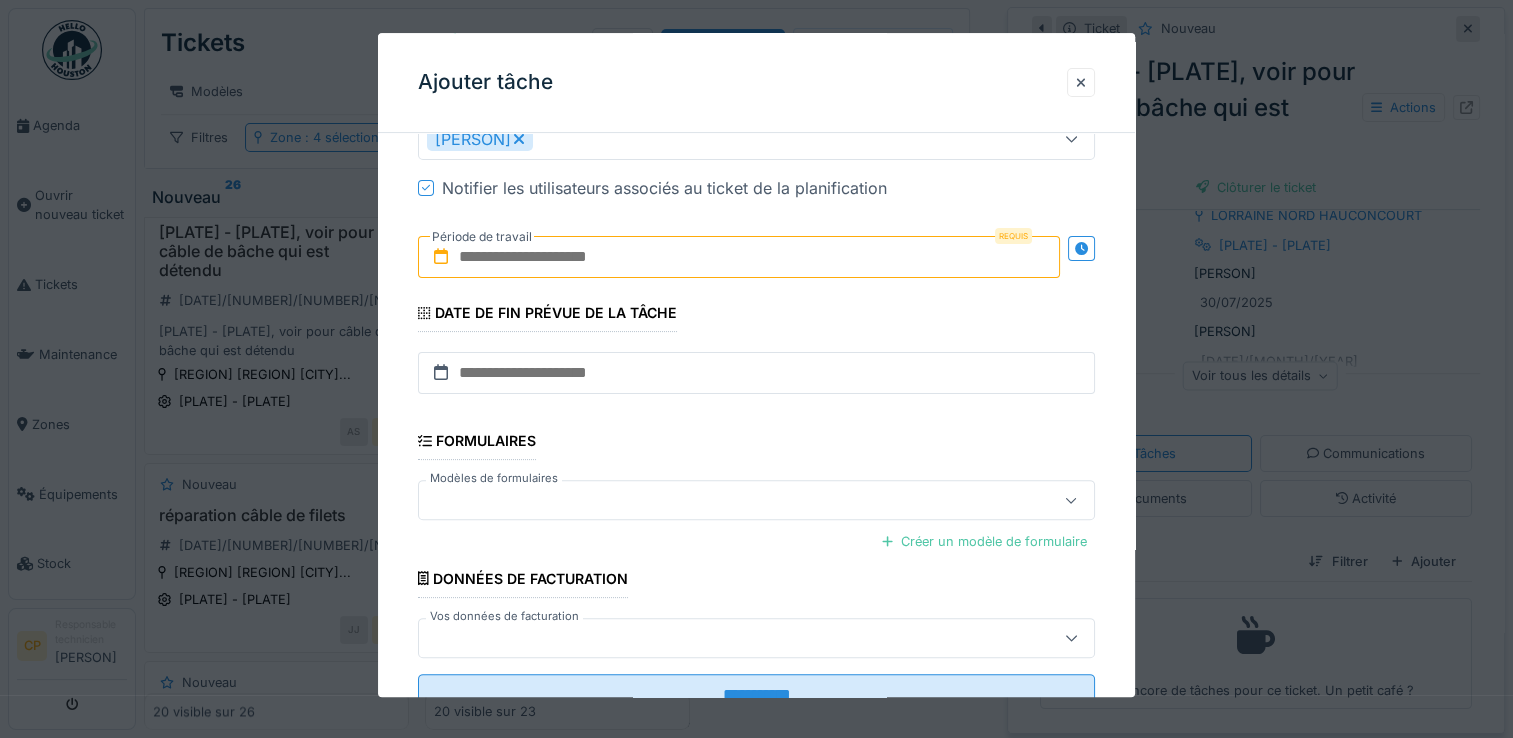 click at bounding box center (739, 257) 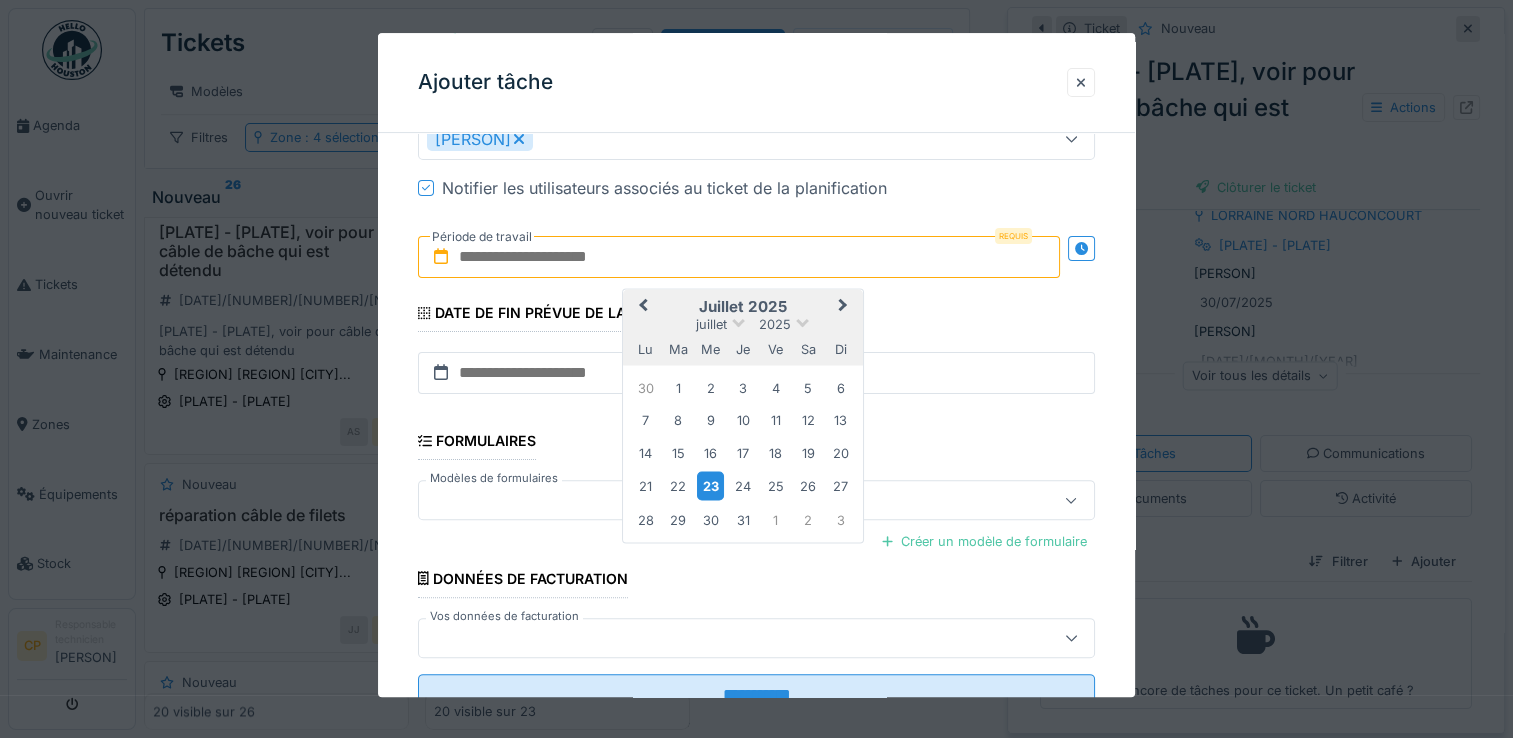 click on "23" at bounding box center [710, 486] 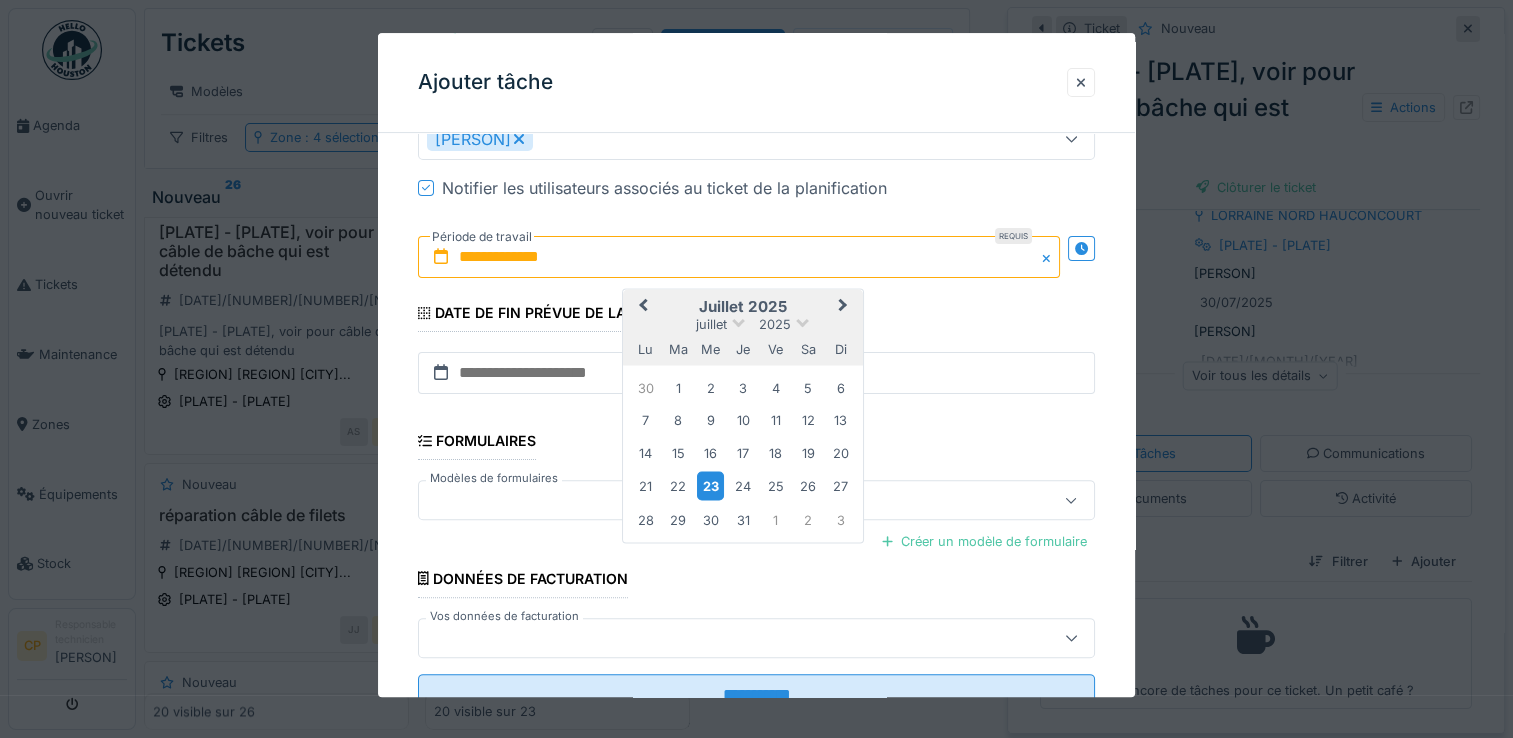 click on "23" at bounding box center [710, 486] 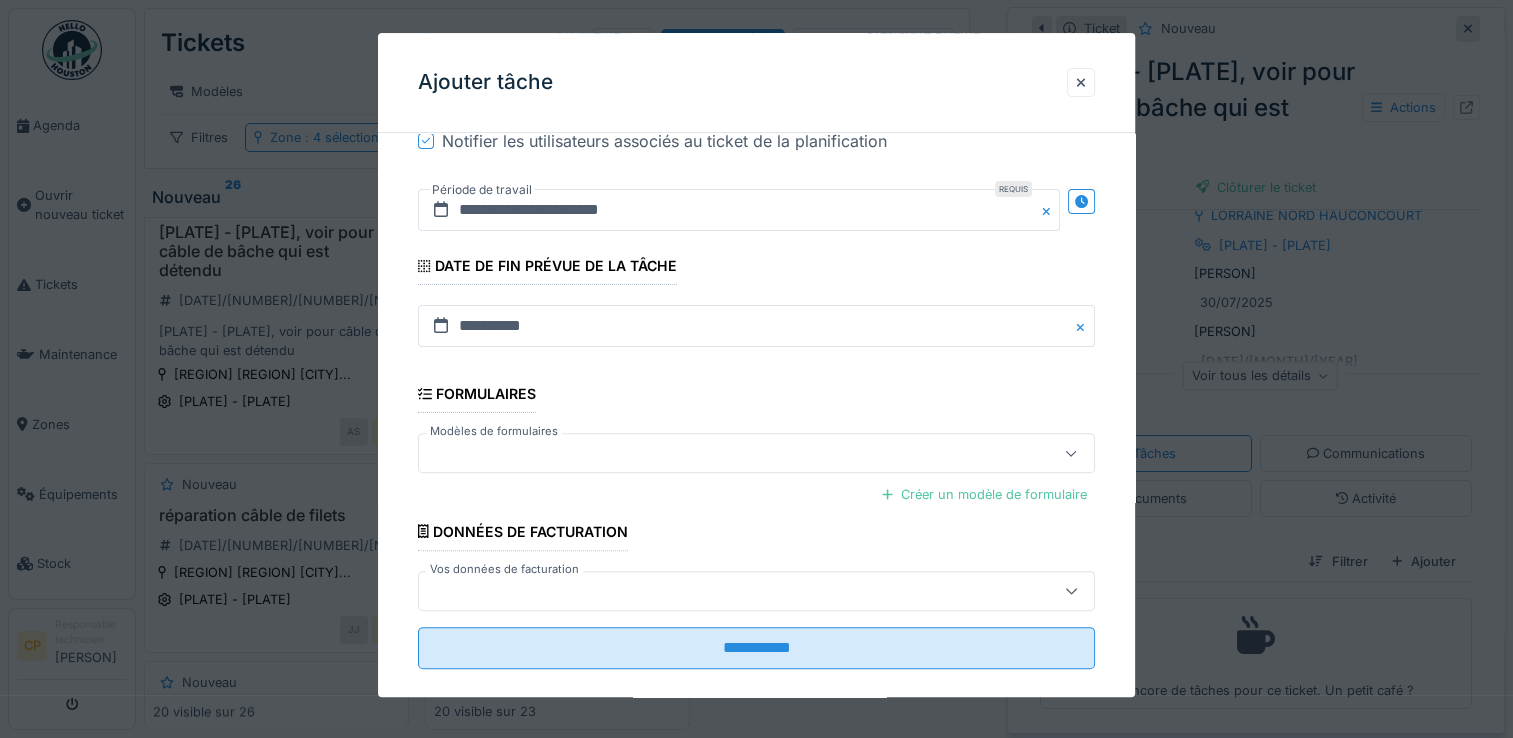 scroll, scrollTop: 569, scrollLeft: 0, axis: vertical 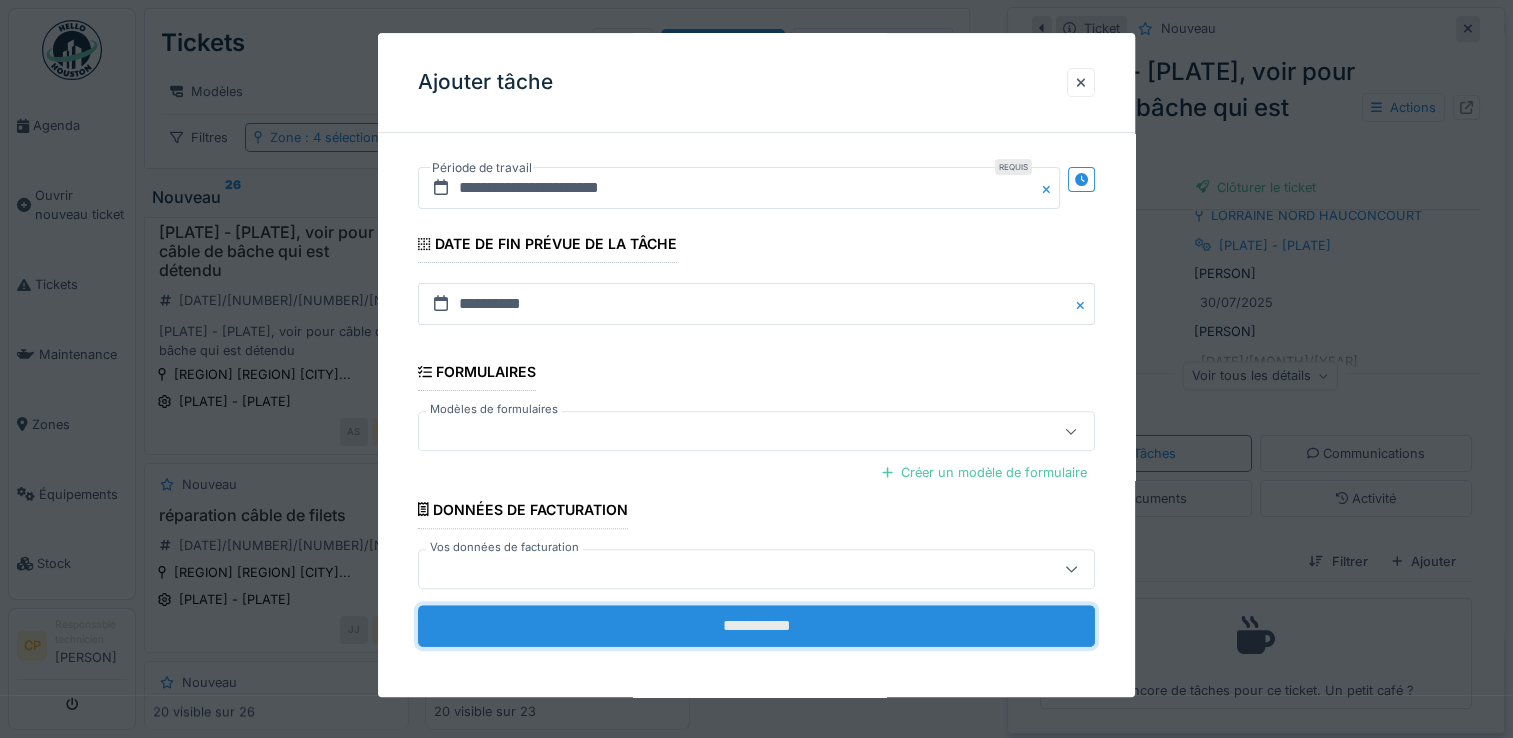 click on "**********" at bounding box center (756, 626) 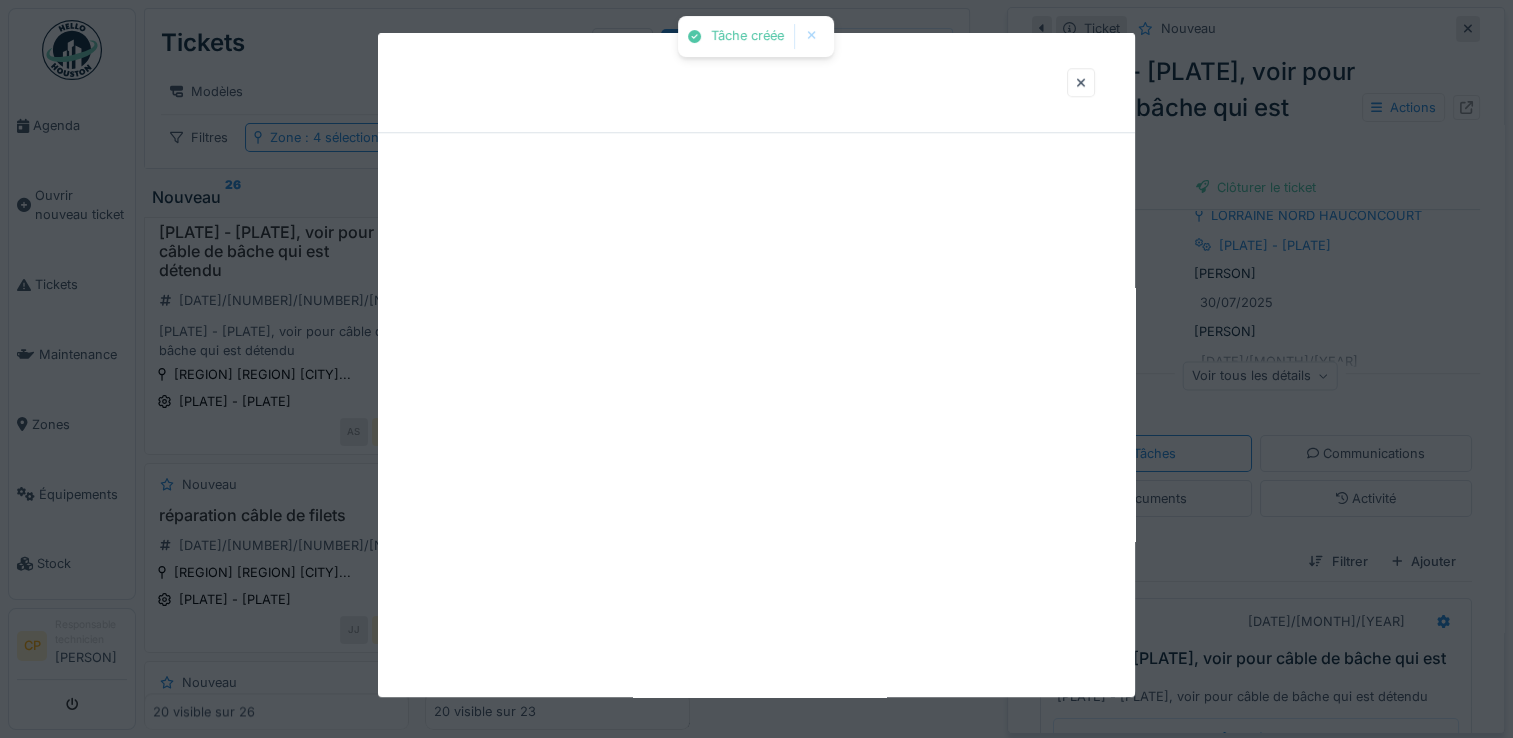 scroll, scrollTop: 0, scrollLeft: 0, axis: both 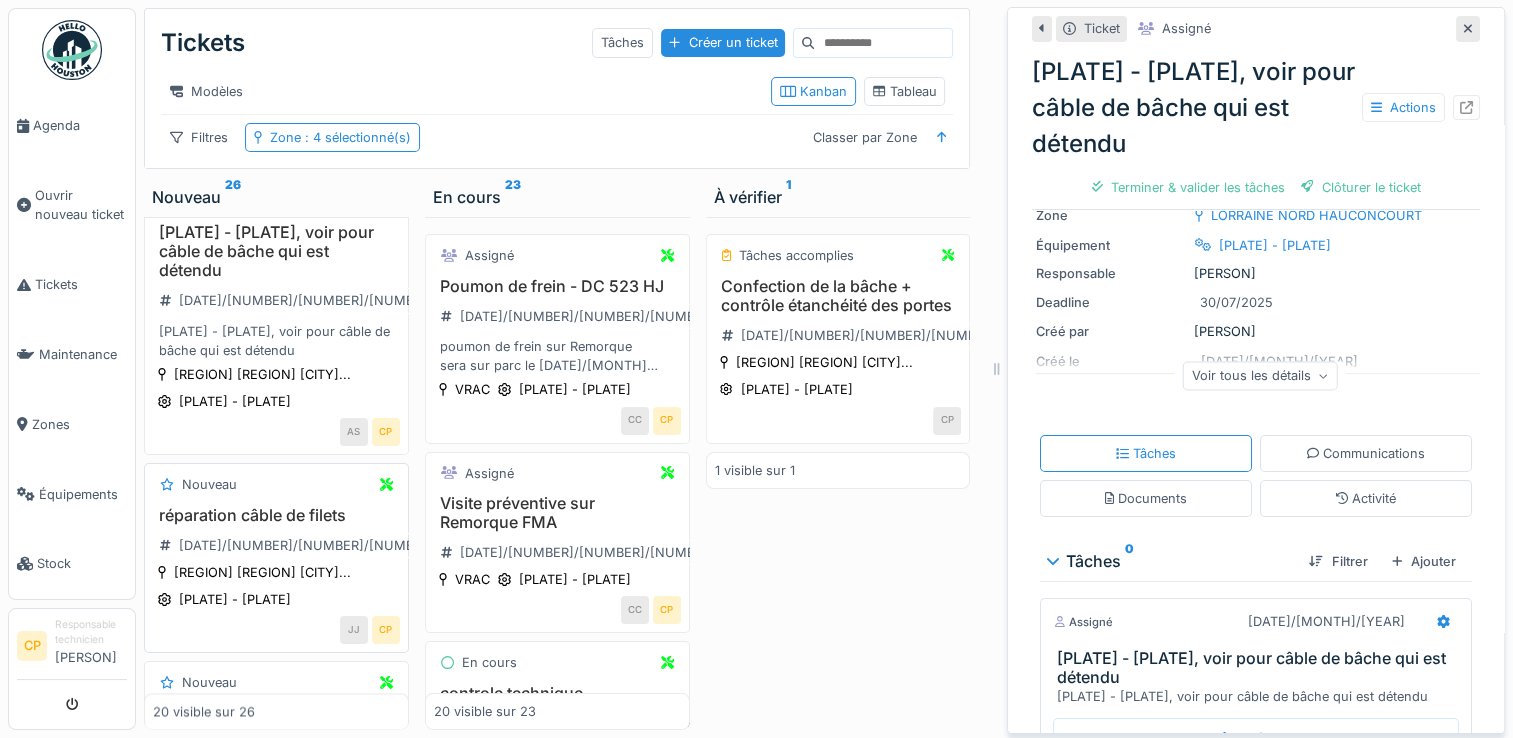 click on "réparation câble de filets" at bounding box center (276, 515) 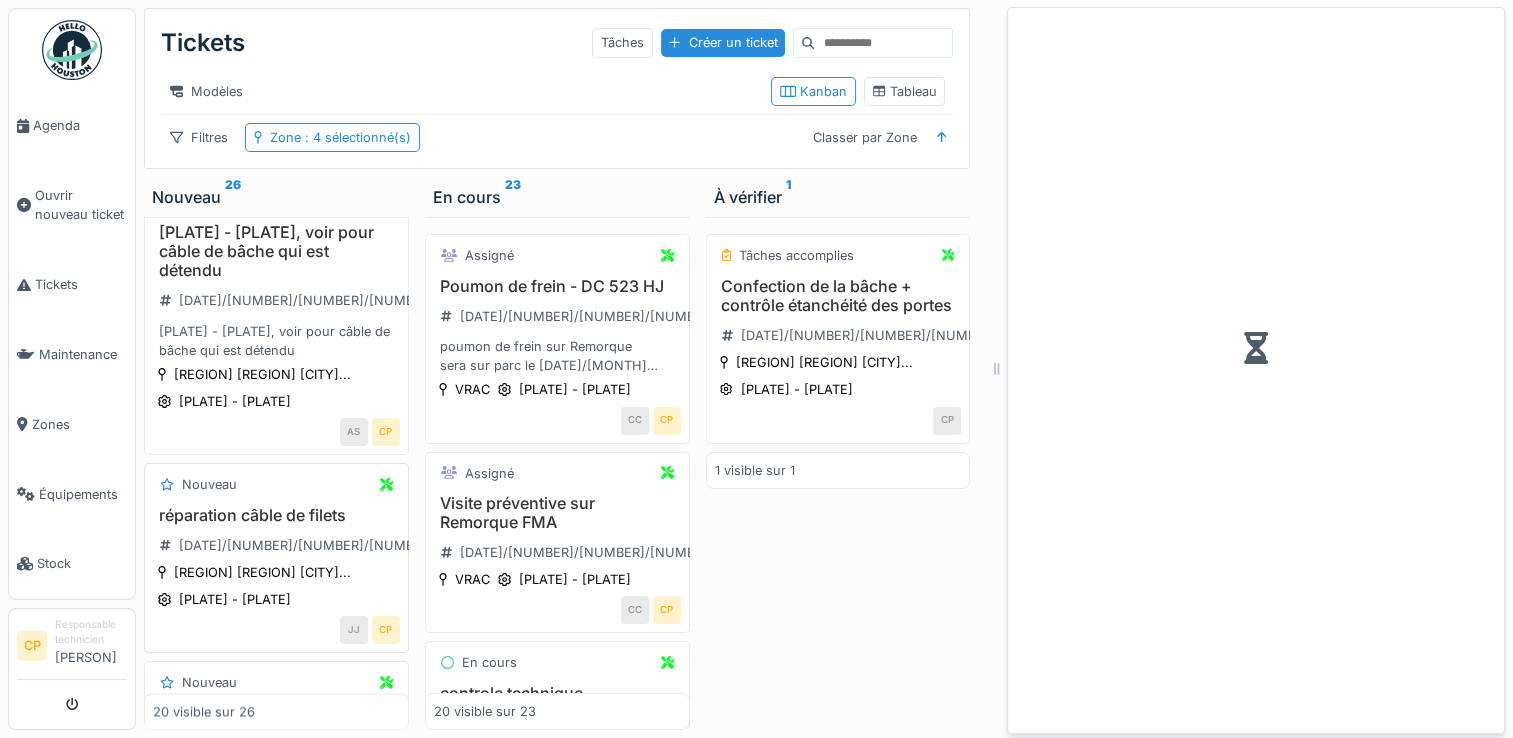 scroll, scrollTop: 0, scrollLeft: 0, axis: both 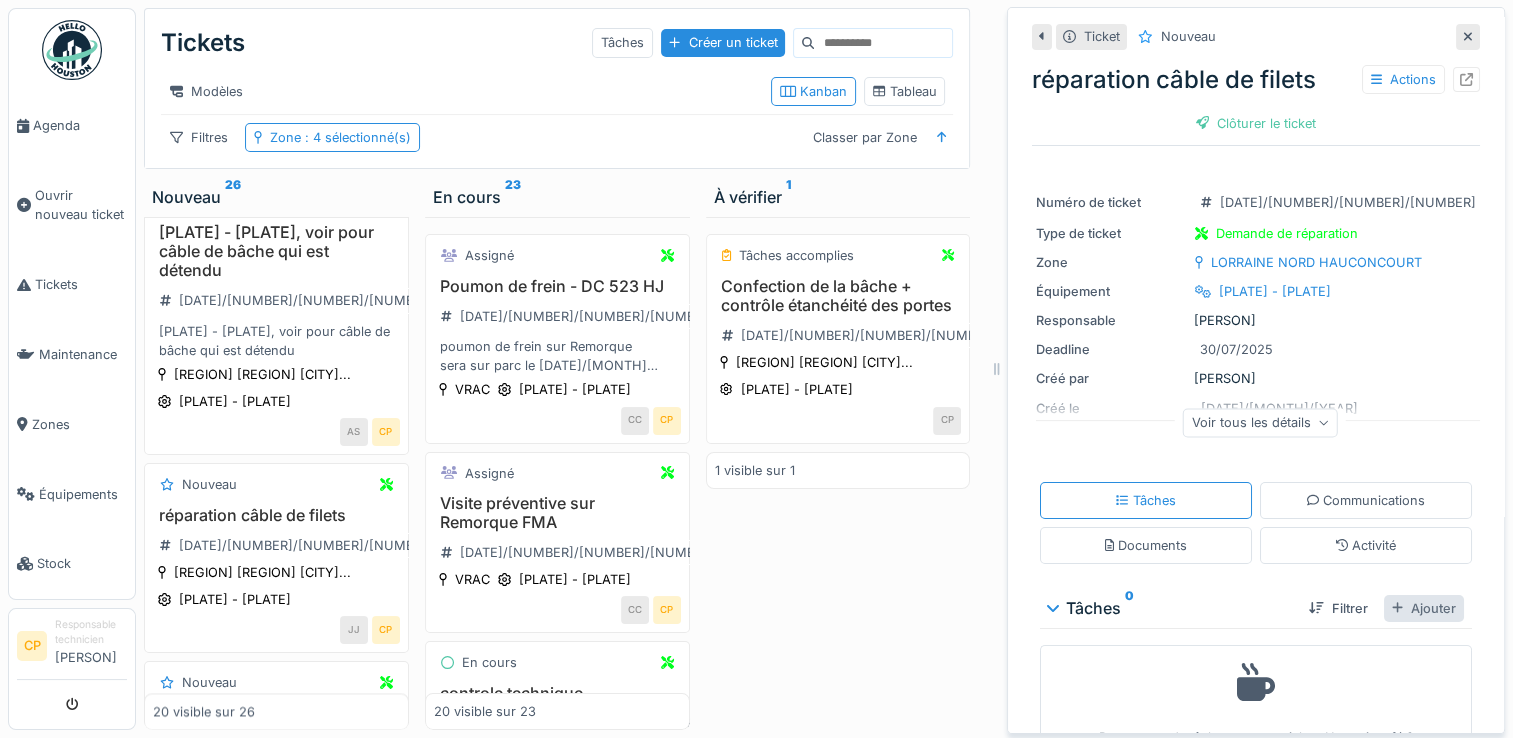 click on "Ajouter" at bounding box center (1424, 608) 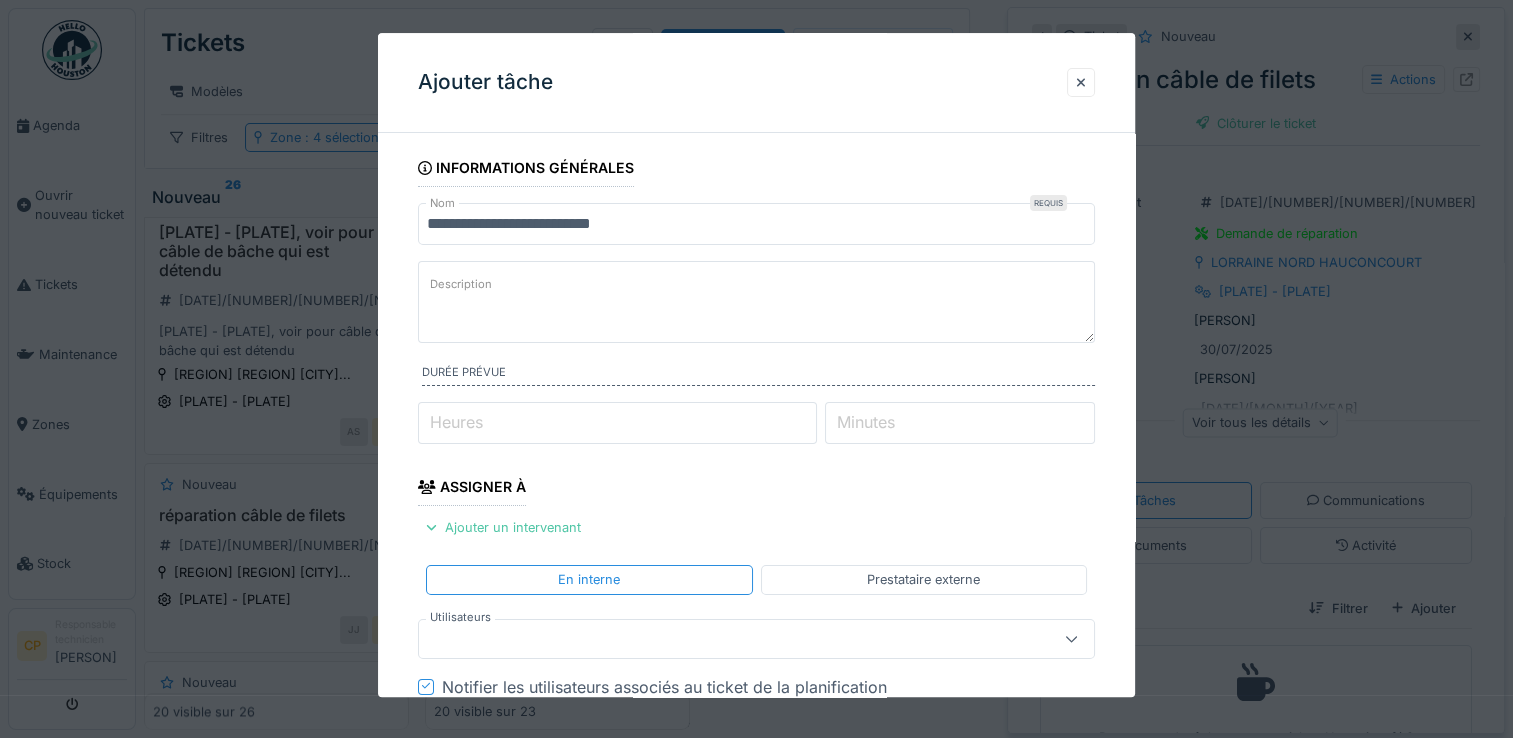 click at bounding box center (722, 639) 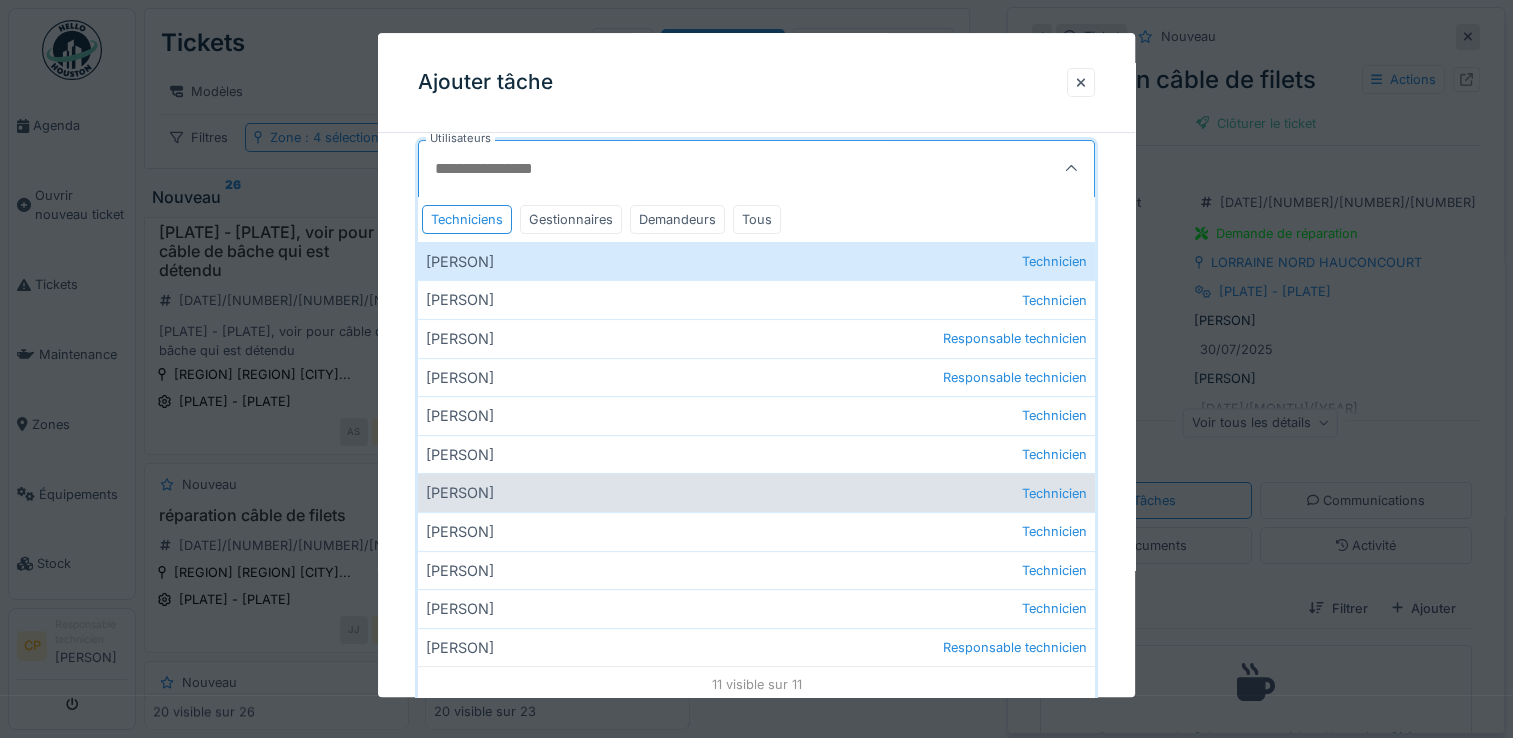 scroll, scrollTop: 500, scrollLeft: 0, axis: vertical 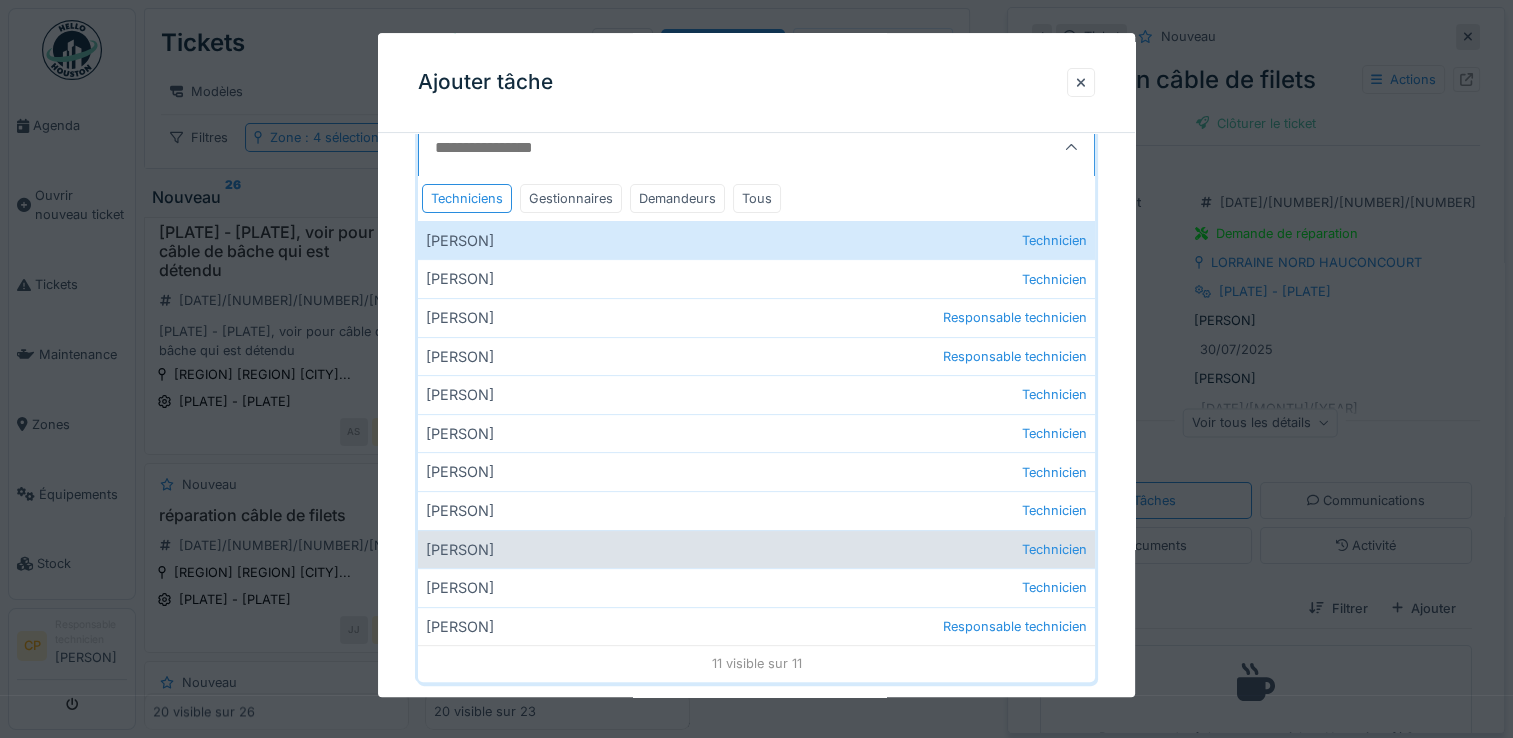 click on "Michel Lay   Technicien" at bounding box center [756, 549] 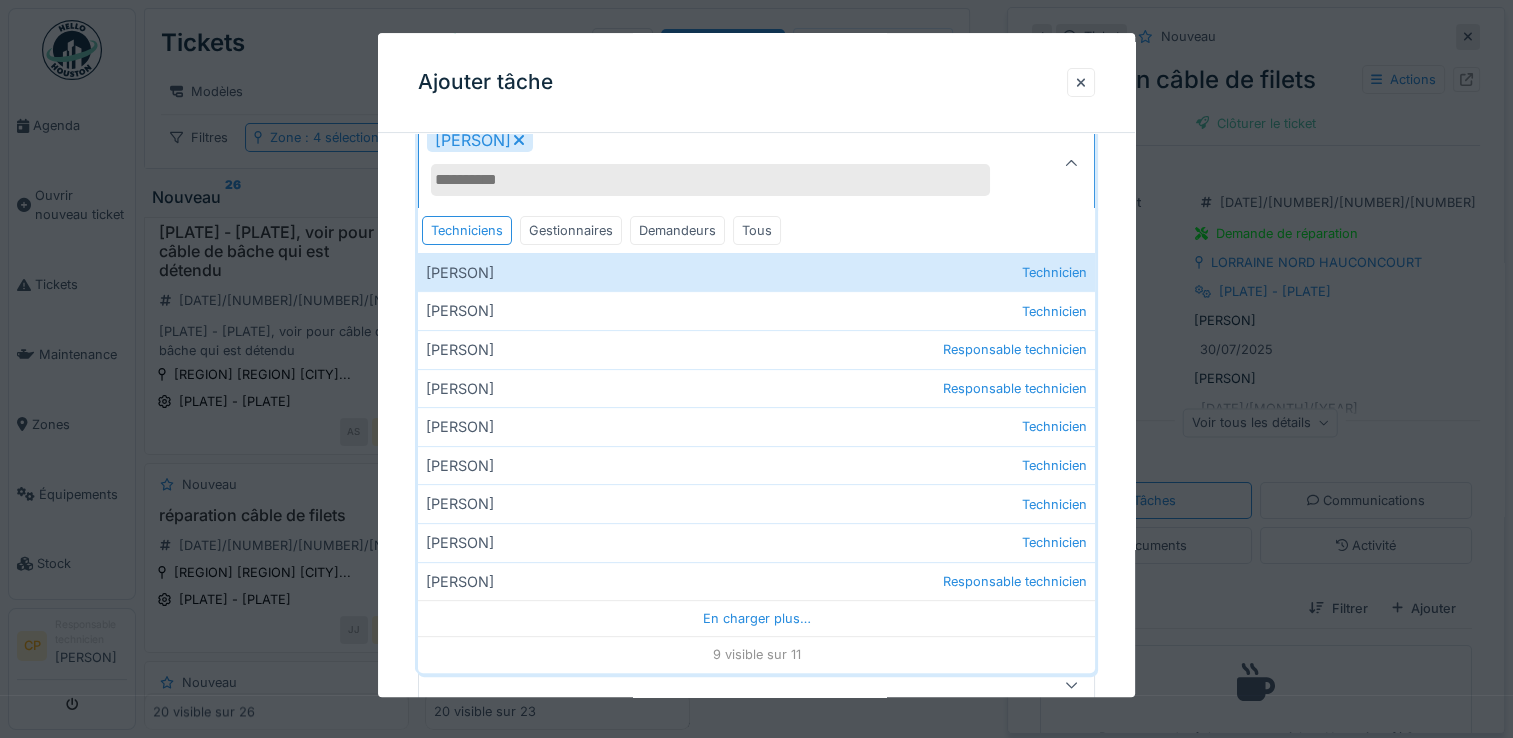 click 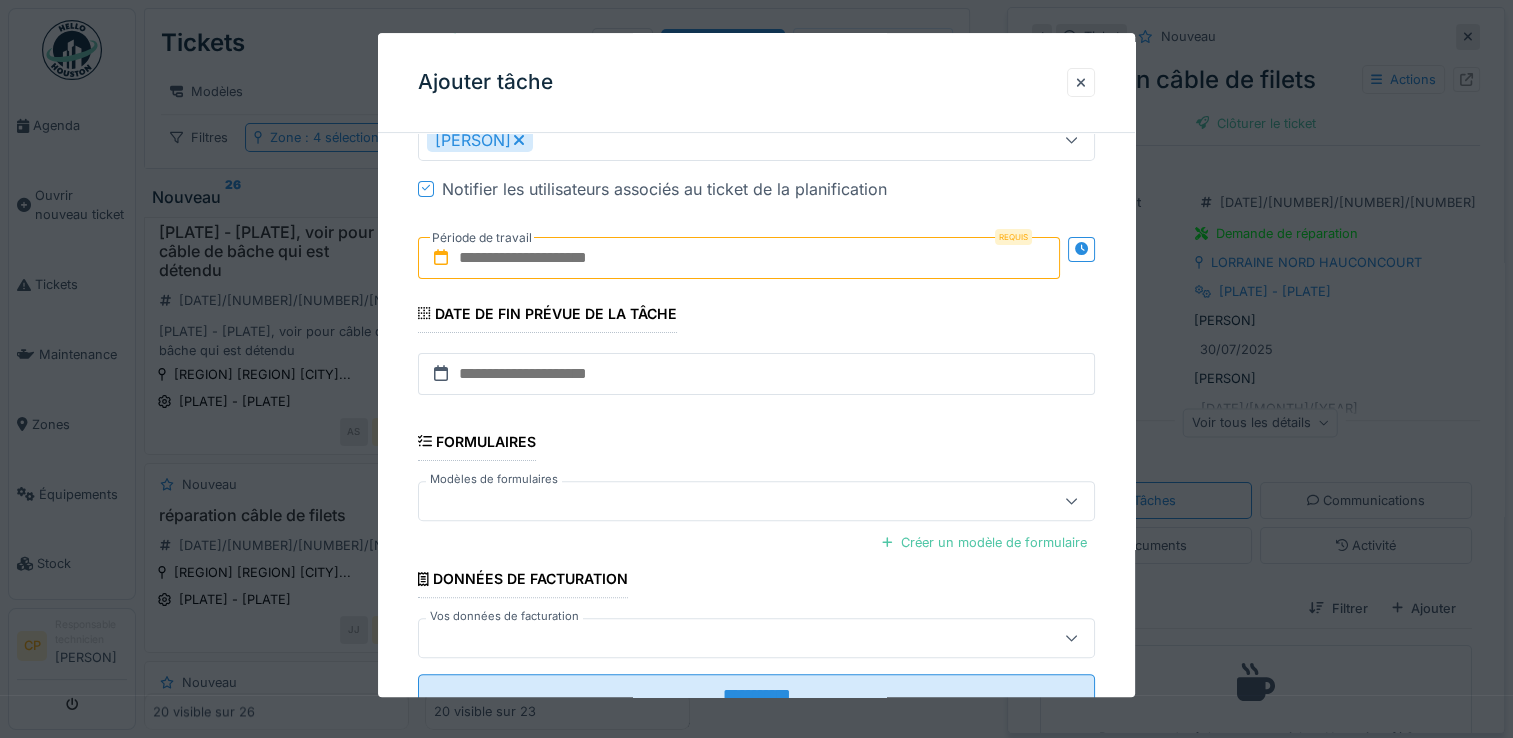 click at bounding box center (739, 258) 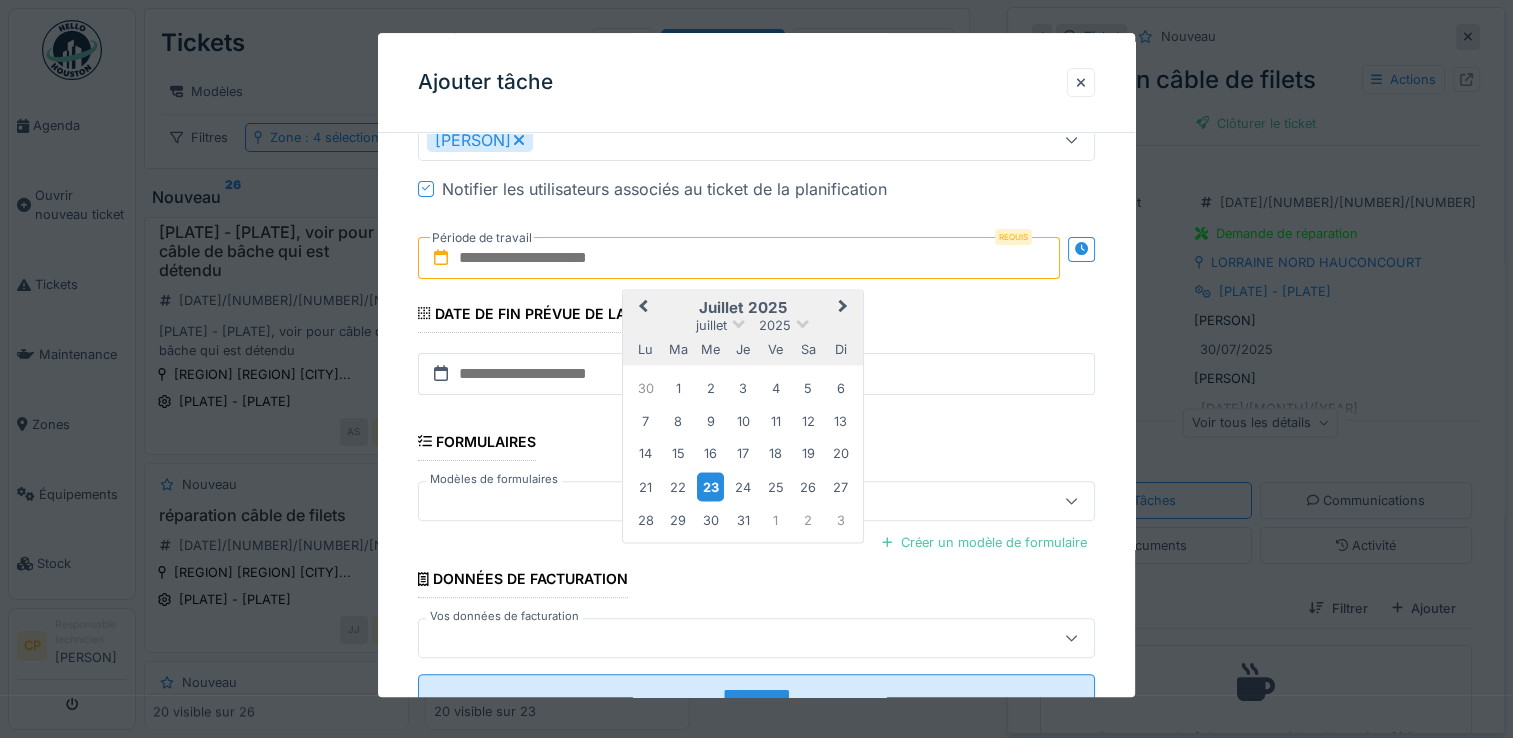 click on "23" at bounding box center (710, 486) 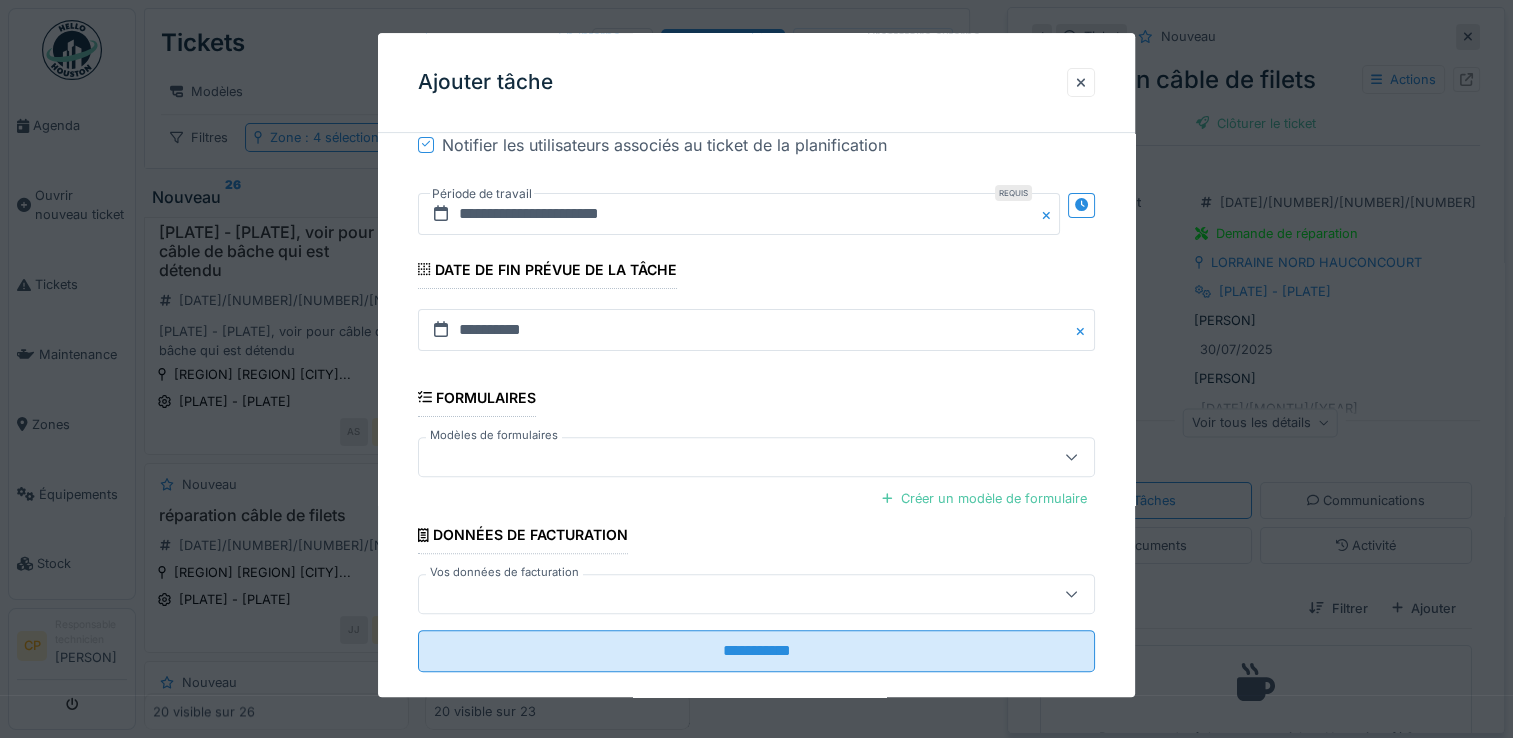 scroll, scrollTop: 569, scrollLeft: 0, axis: vertical 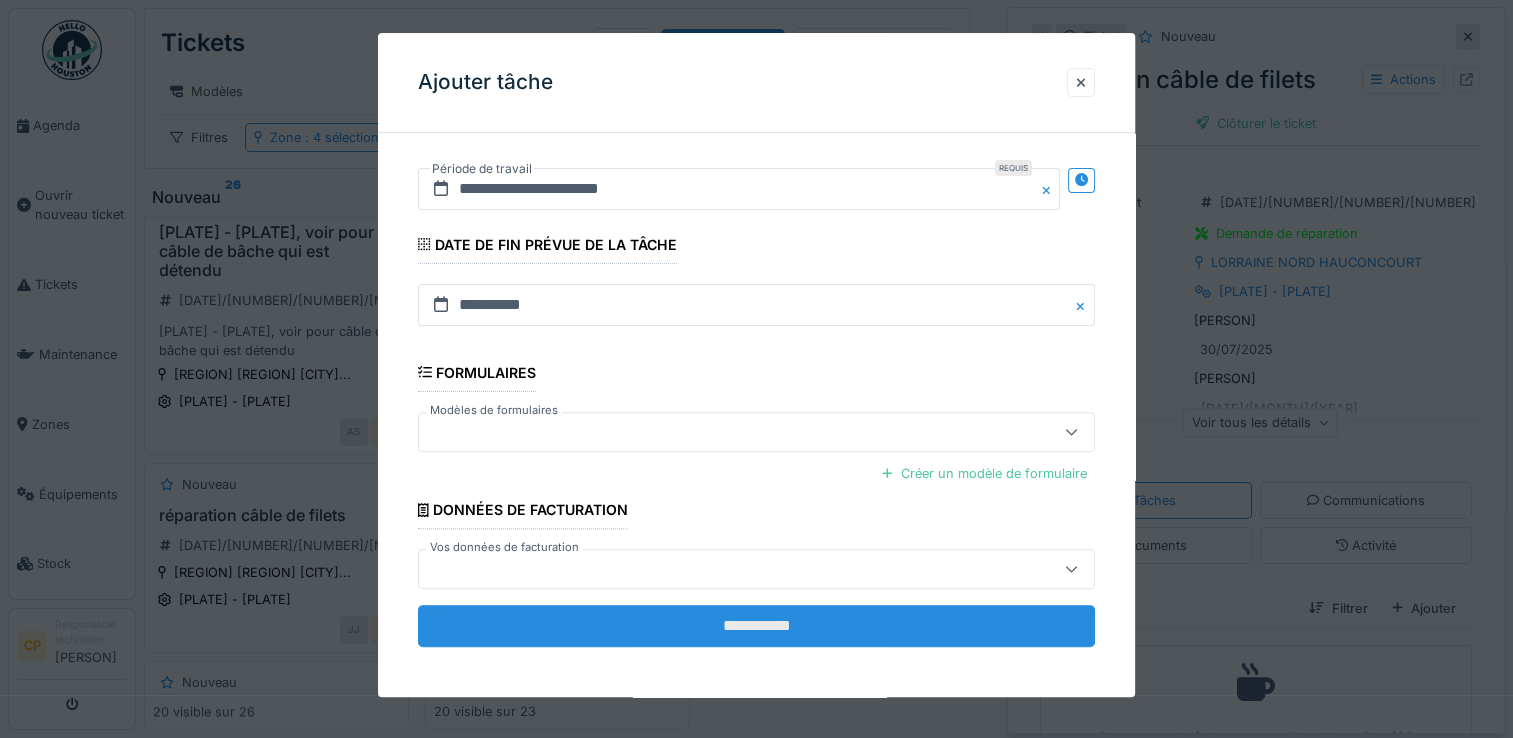 click on "**********" at bounding box center (756, 626) 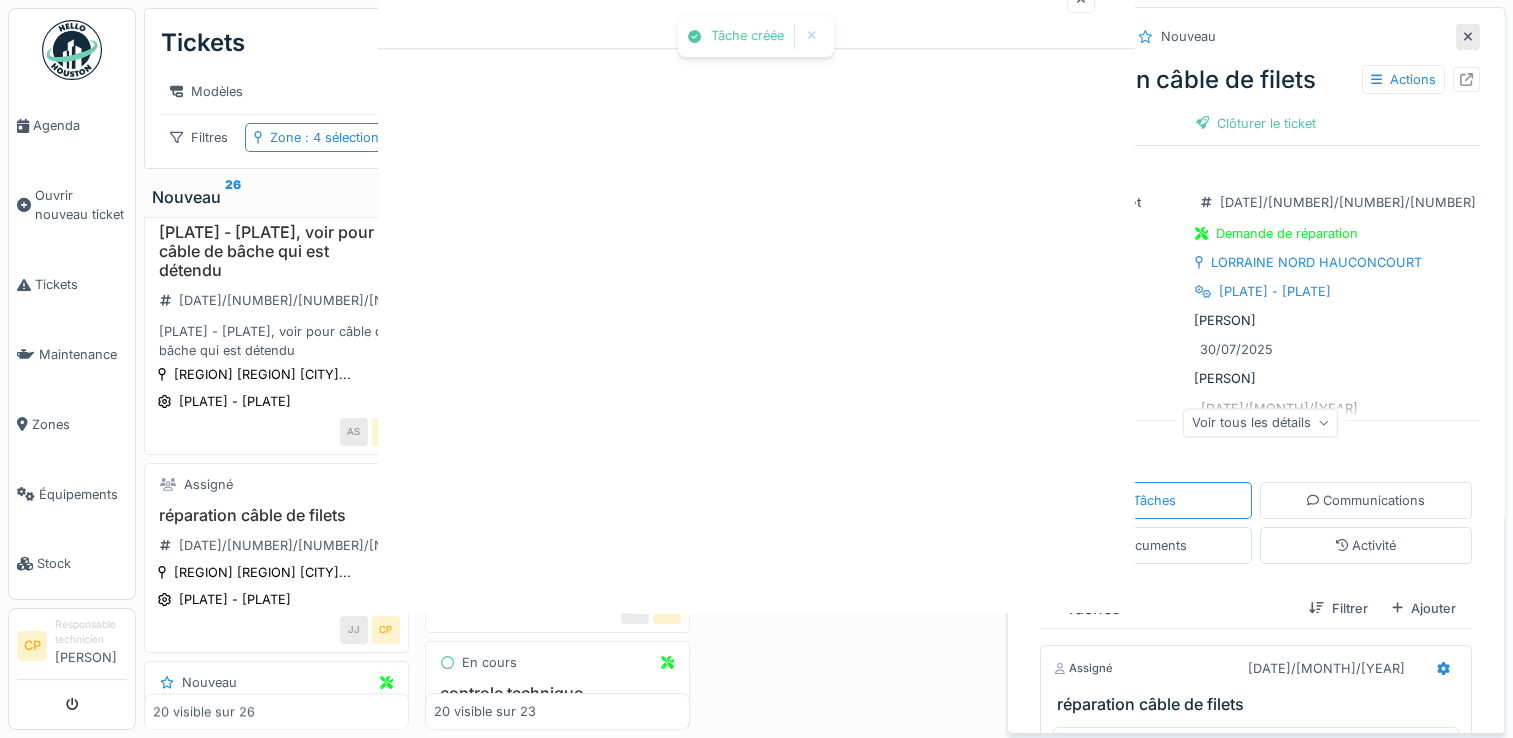 scroll, scrollTop: 0, scrollLeft: 0, axis: both 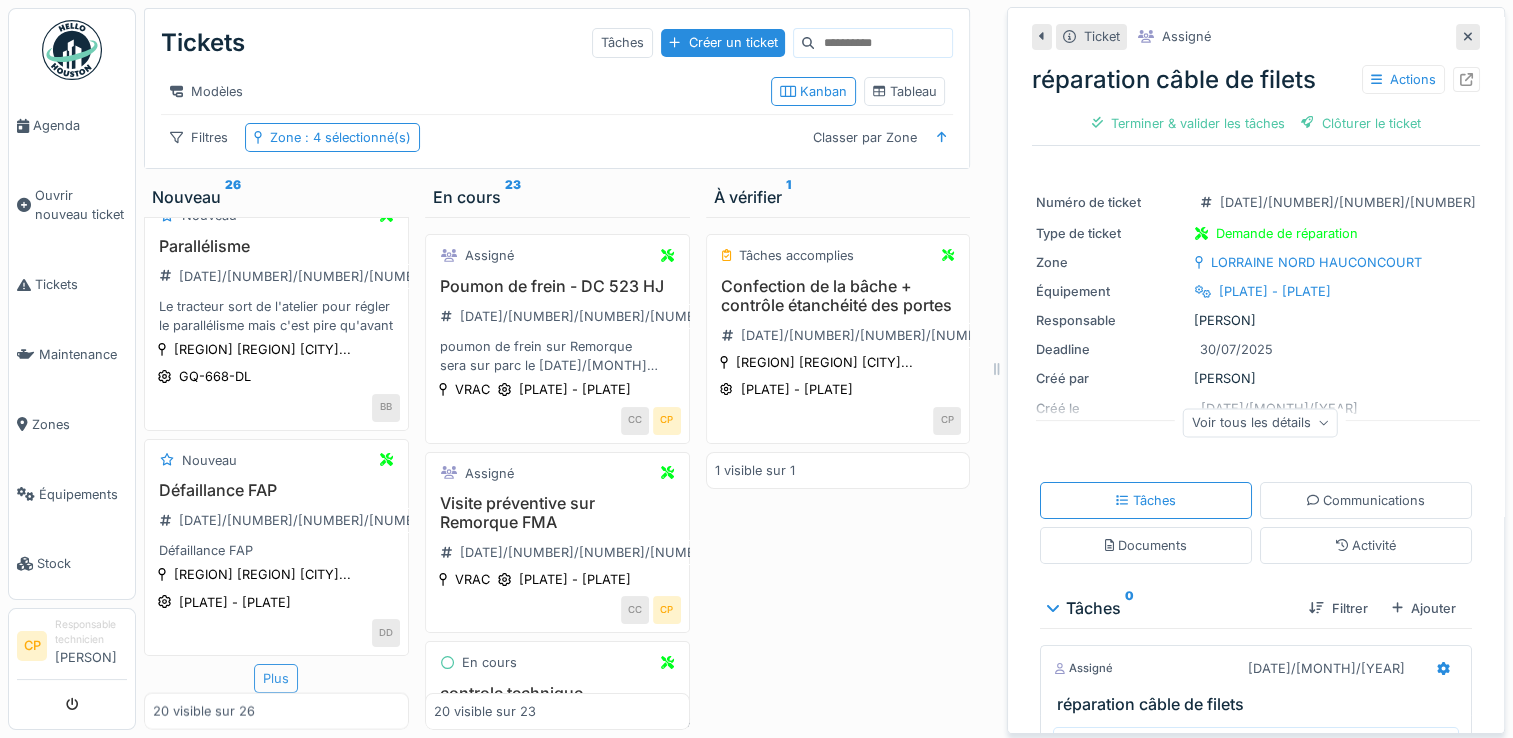 click on "Plus" at bounding box center [276, 678] 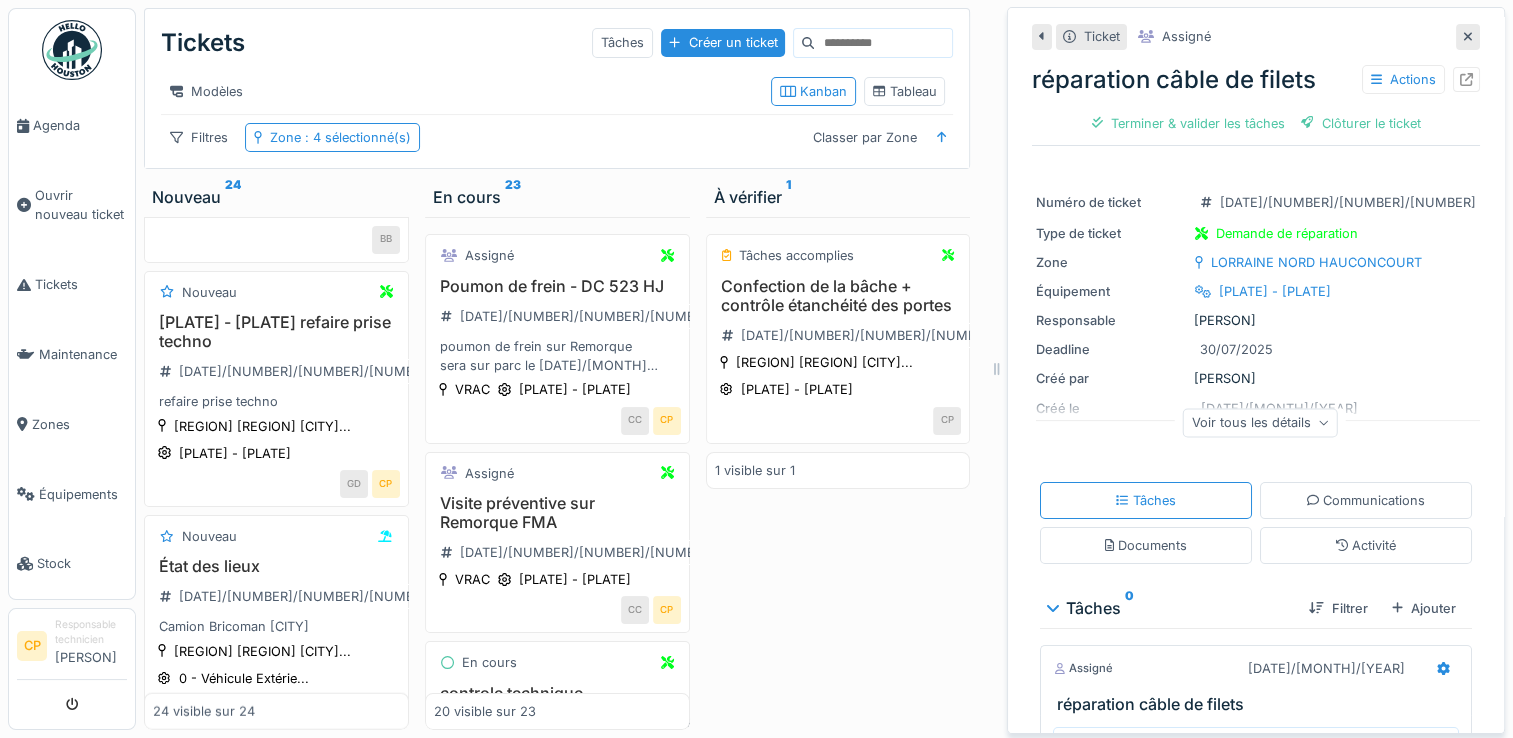 scroll, scrollTop: 5065, scrollLeft: 0, axis: vertical 